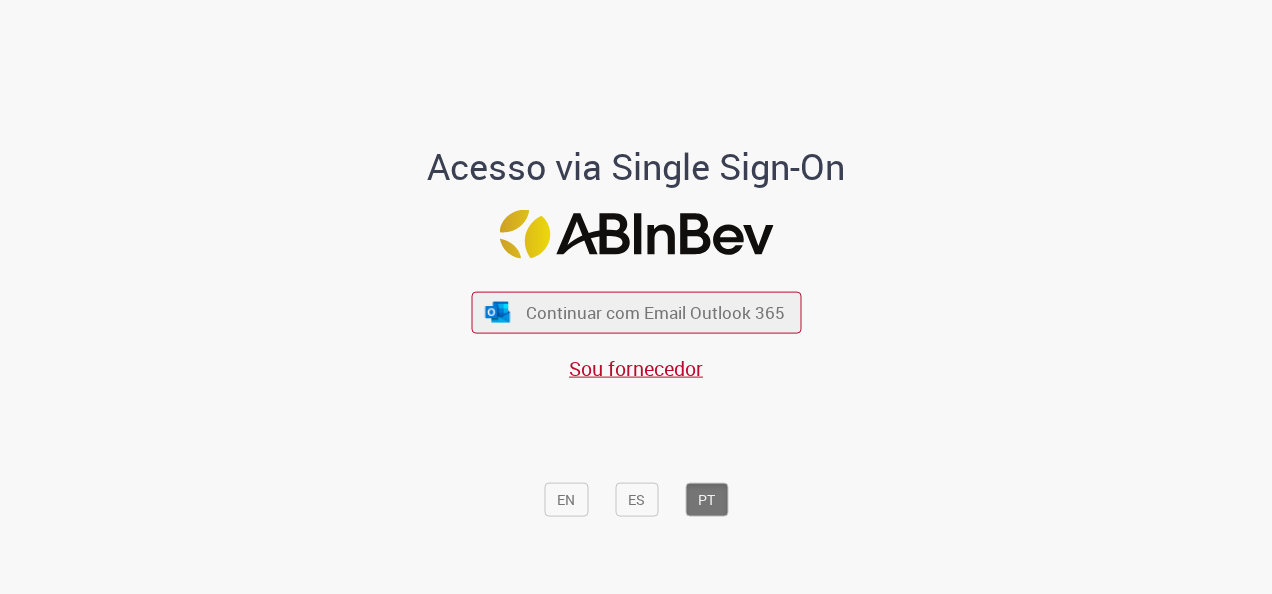 scroll, scrollTop: 0, scrollLeft: 0, axis: both 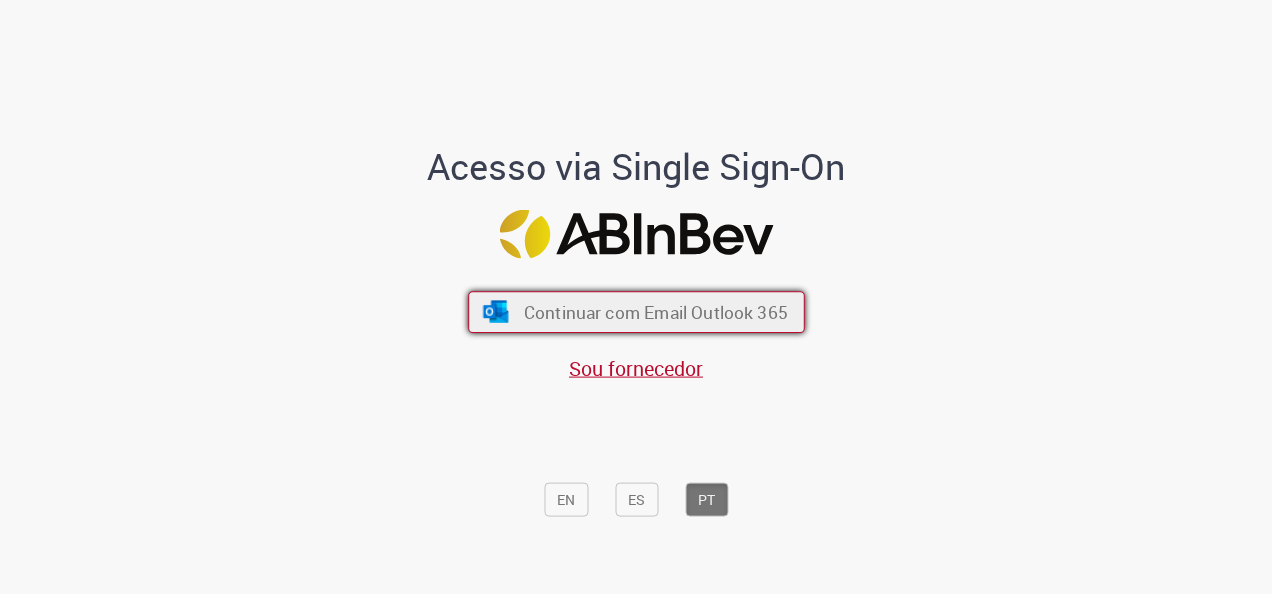click on "Continuar com Email Outlook 365" at bounding box center (655, 312) 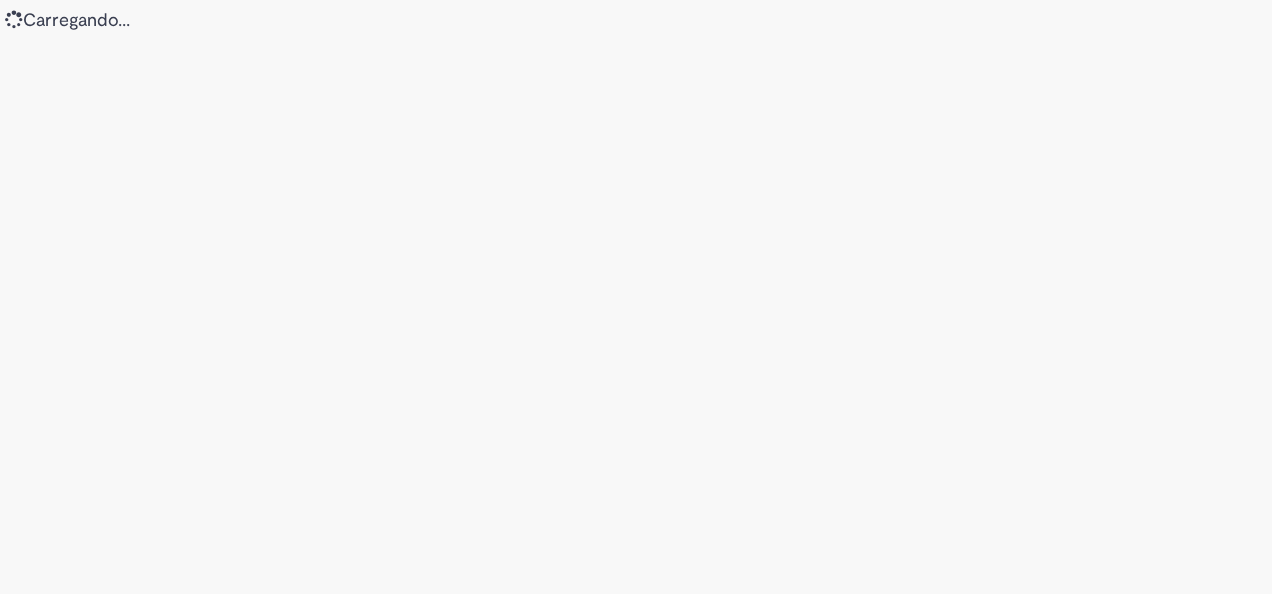 scroll, scrollTop: 0, scrollLeft: 0, axis: both 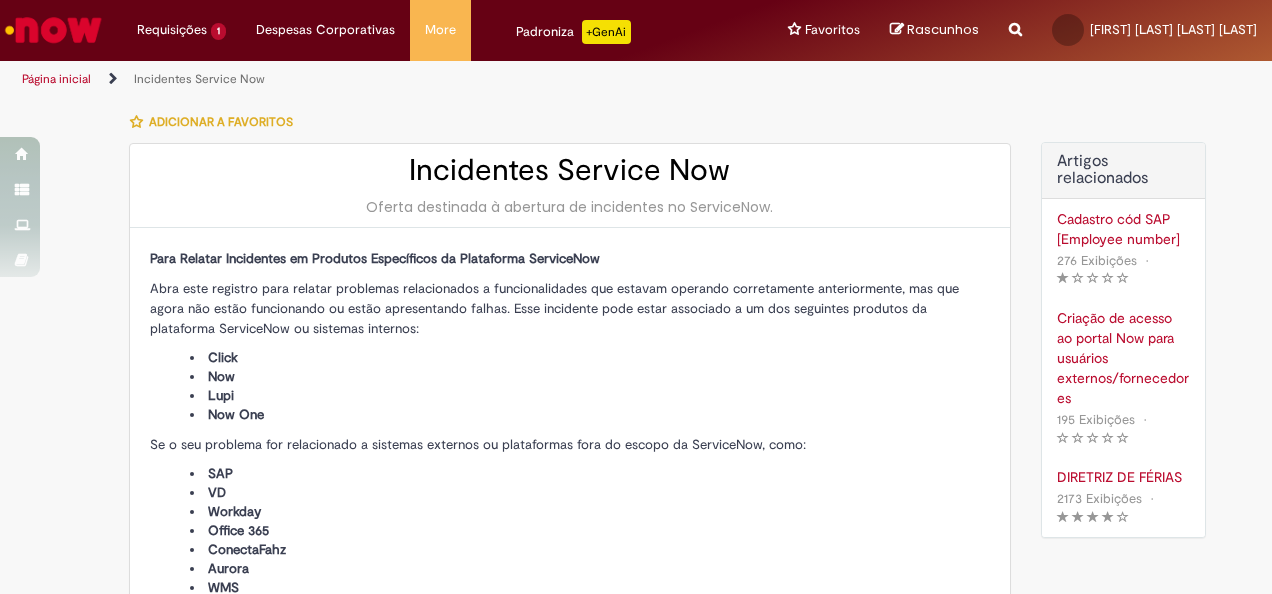 type on "**********" 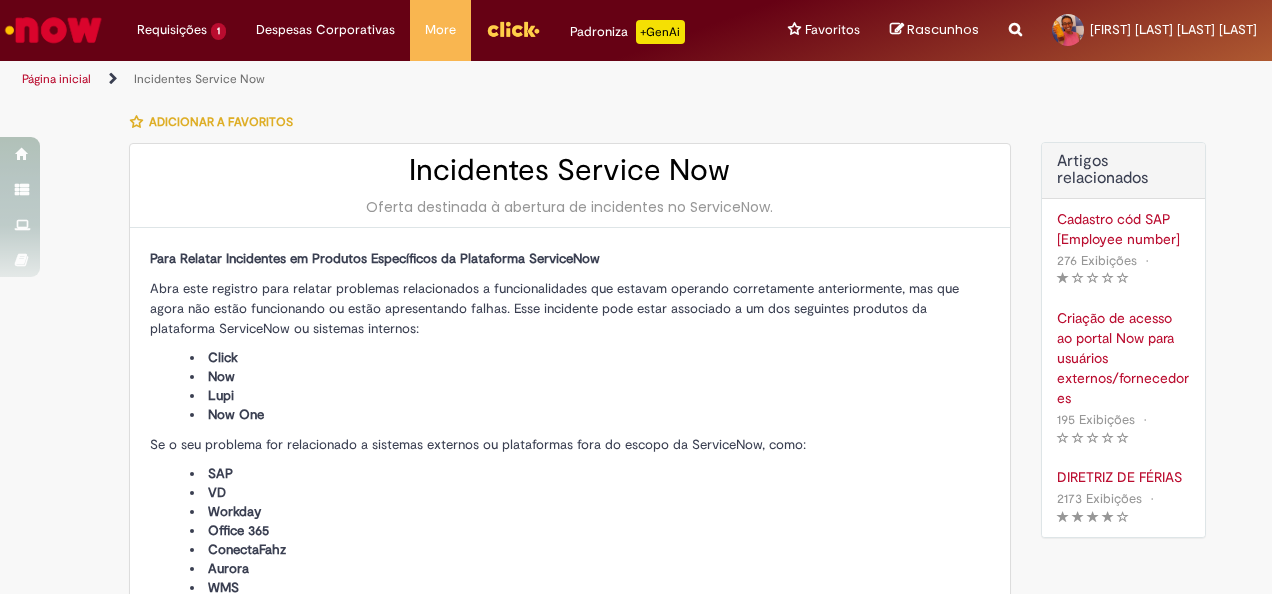 type on "**********" 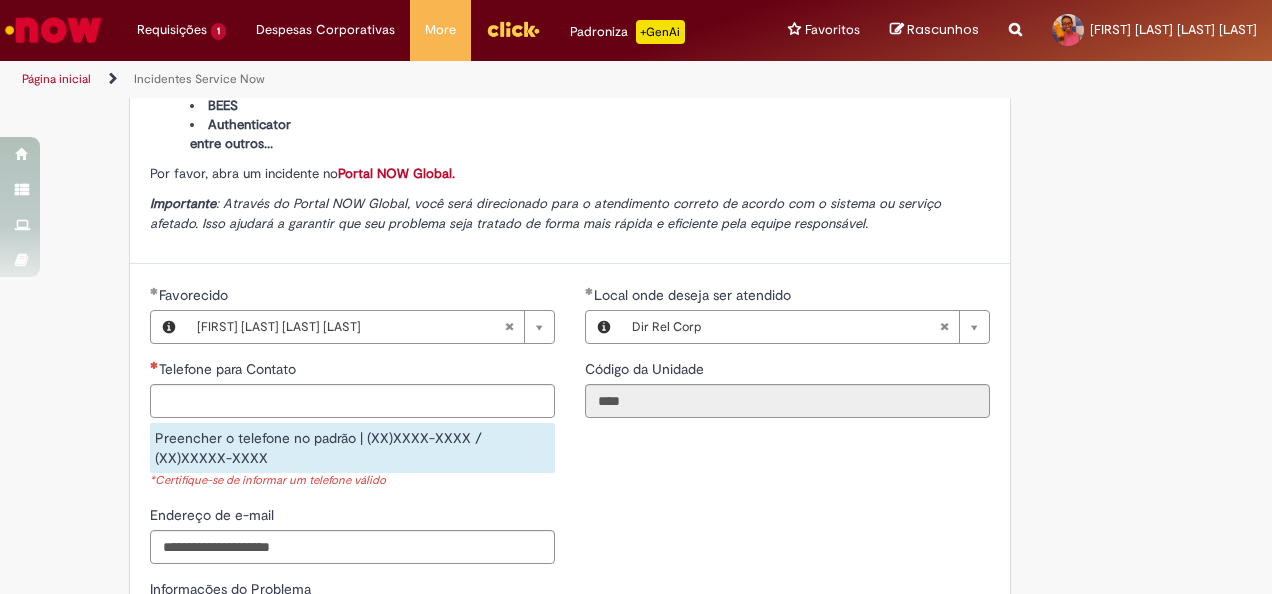 scroll, scrollTop: 600, scrollLeft: 0, axis: vertical 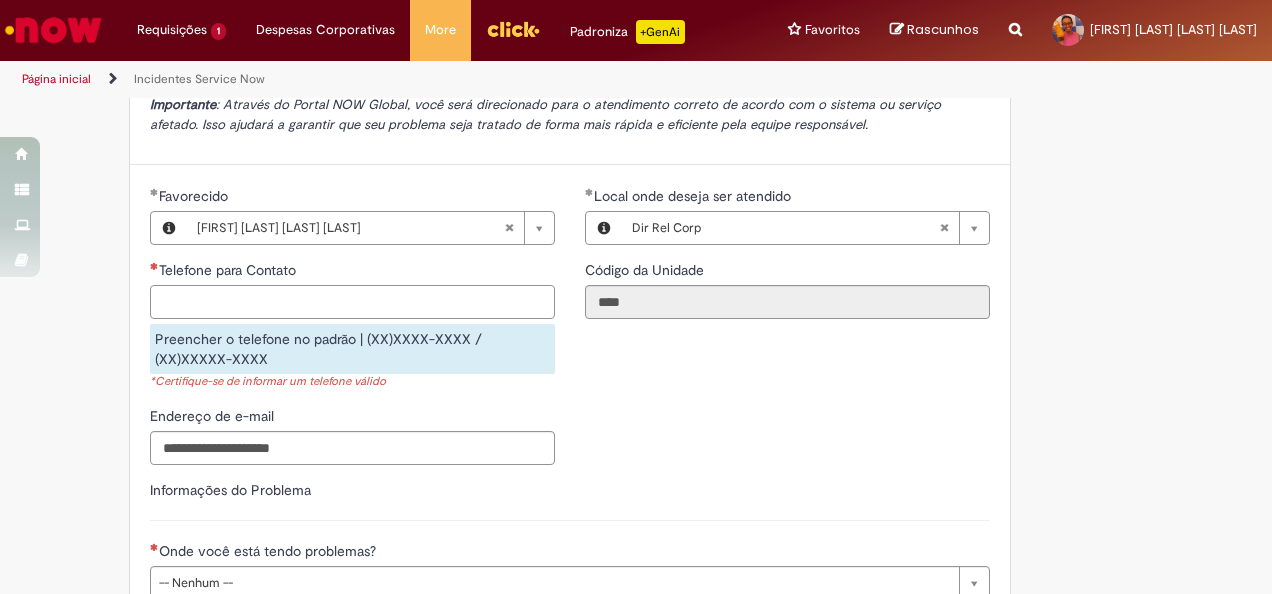 click on "Telefone para Contato" at bounding box center (352, 302) 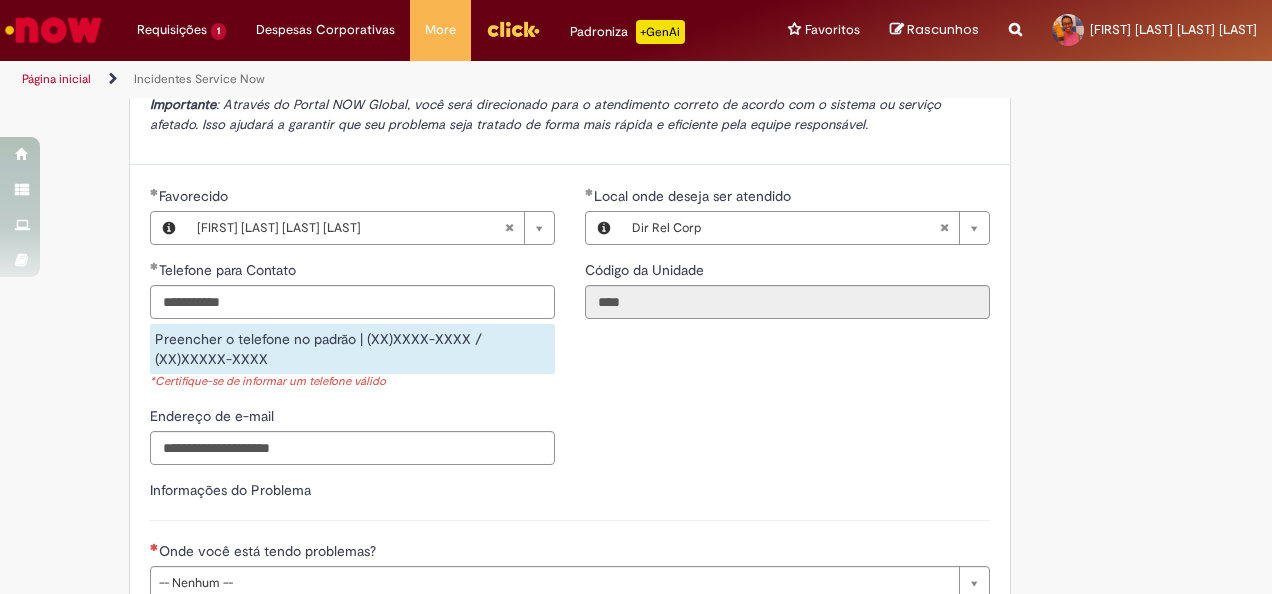 type on "**********" 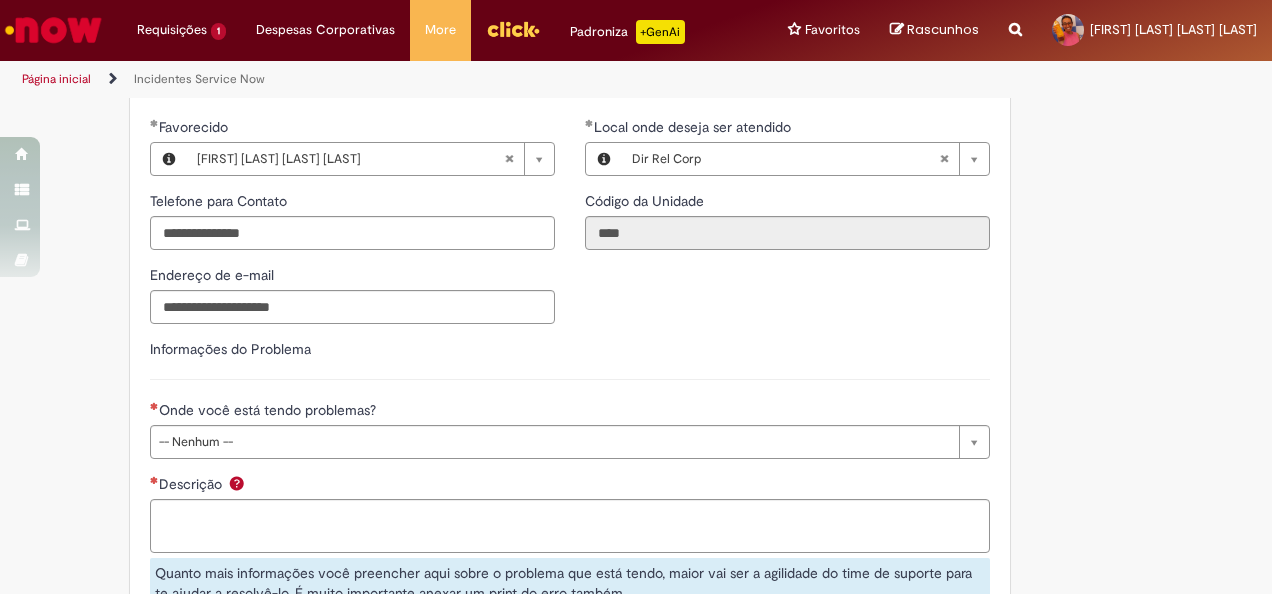scroll, scrollTop: 700, scrollLeft: 0, axis: vertical 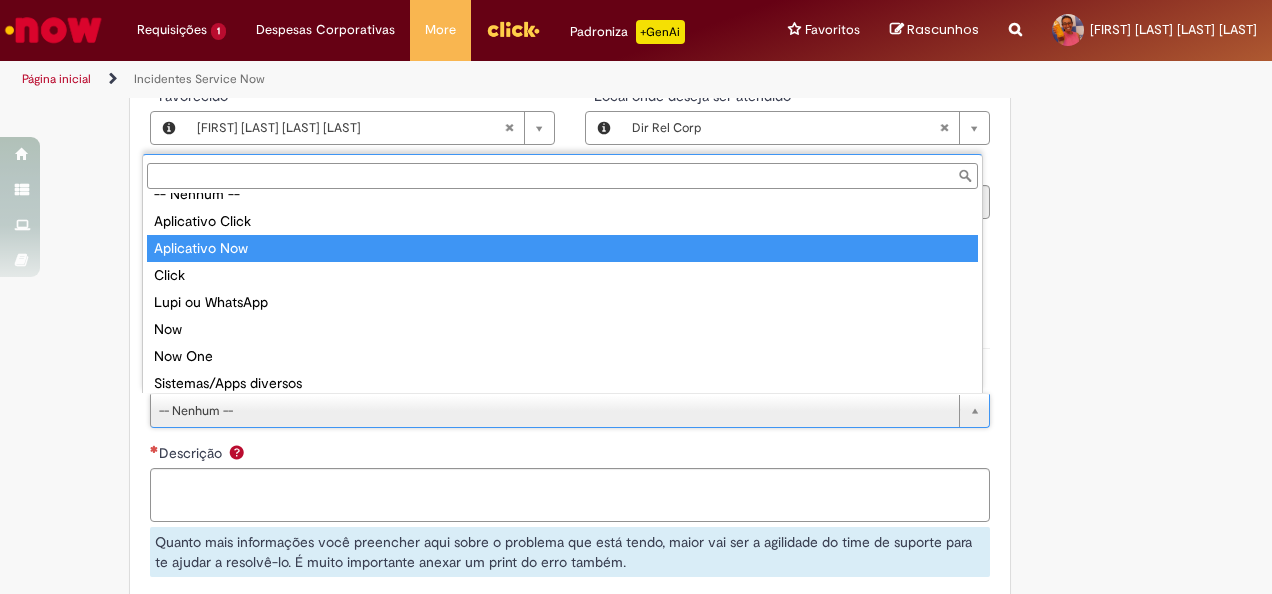 type on "**********" 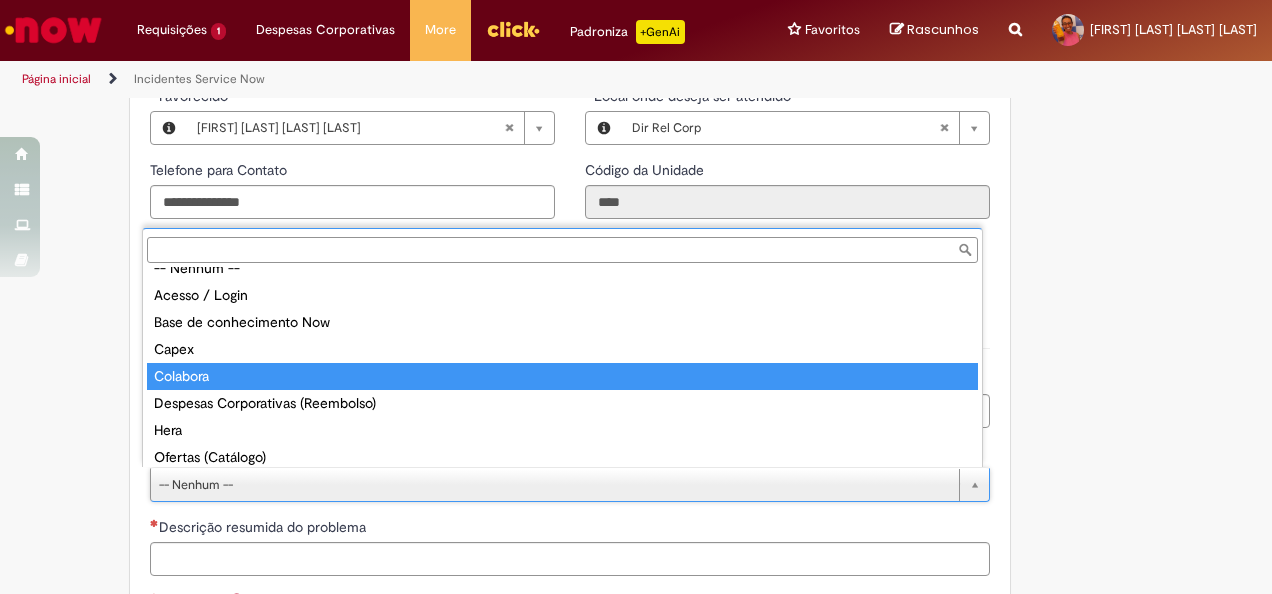scroll, scrollTop: 0, scrollLeft: 0, axis: both 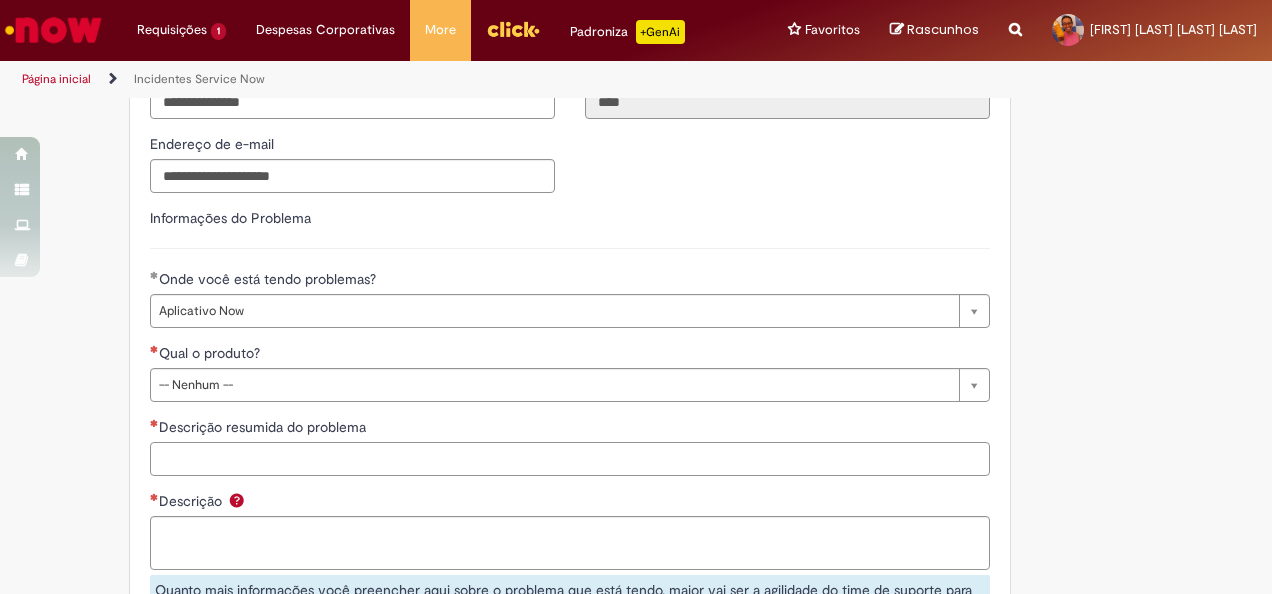 click on "Descrição resumida do problema" at bounding box center (570, 459) 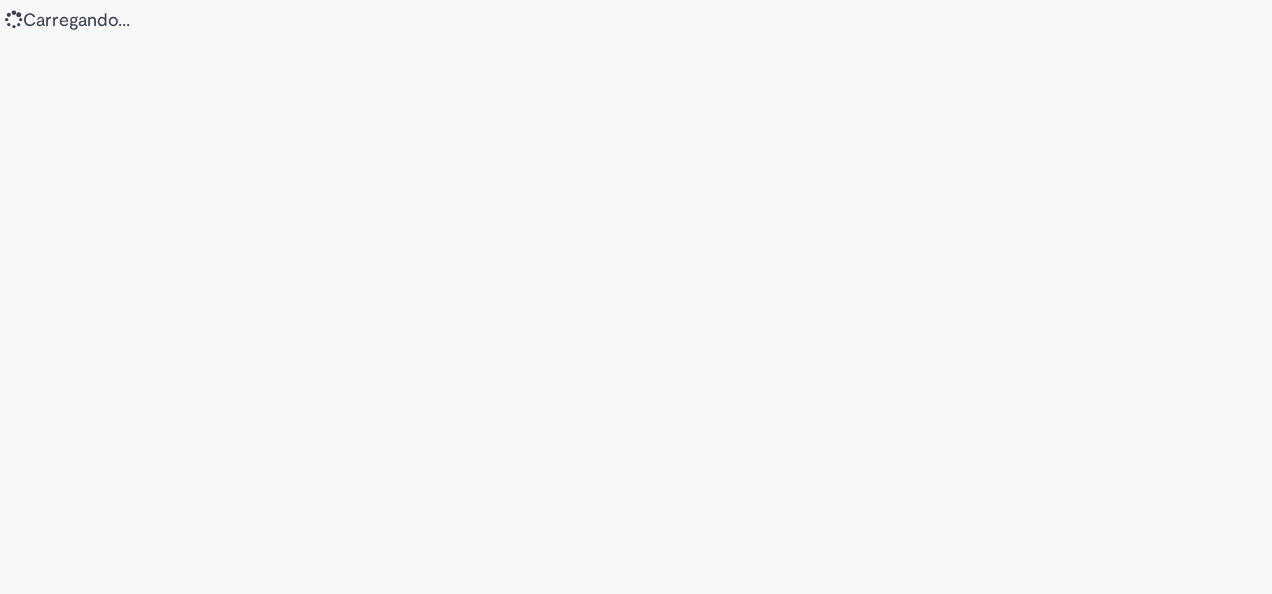 scroll, scrollTop: 0, scrollLeft: 0, axis: both 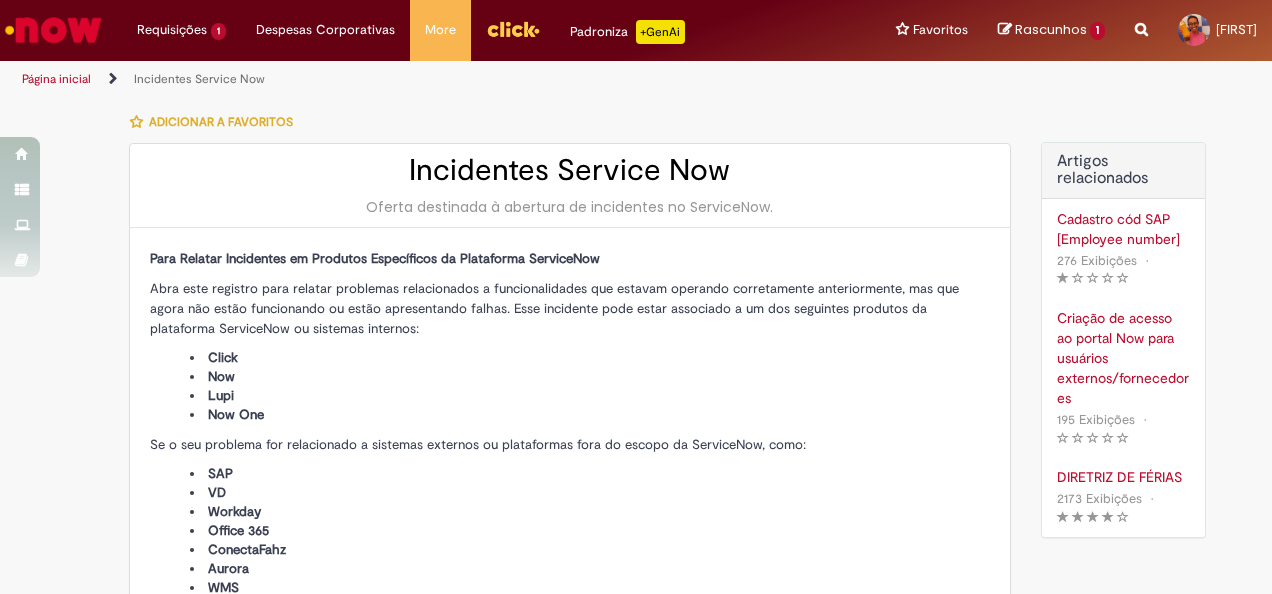 type on "**********" 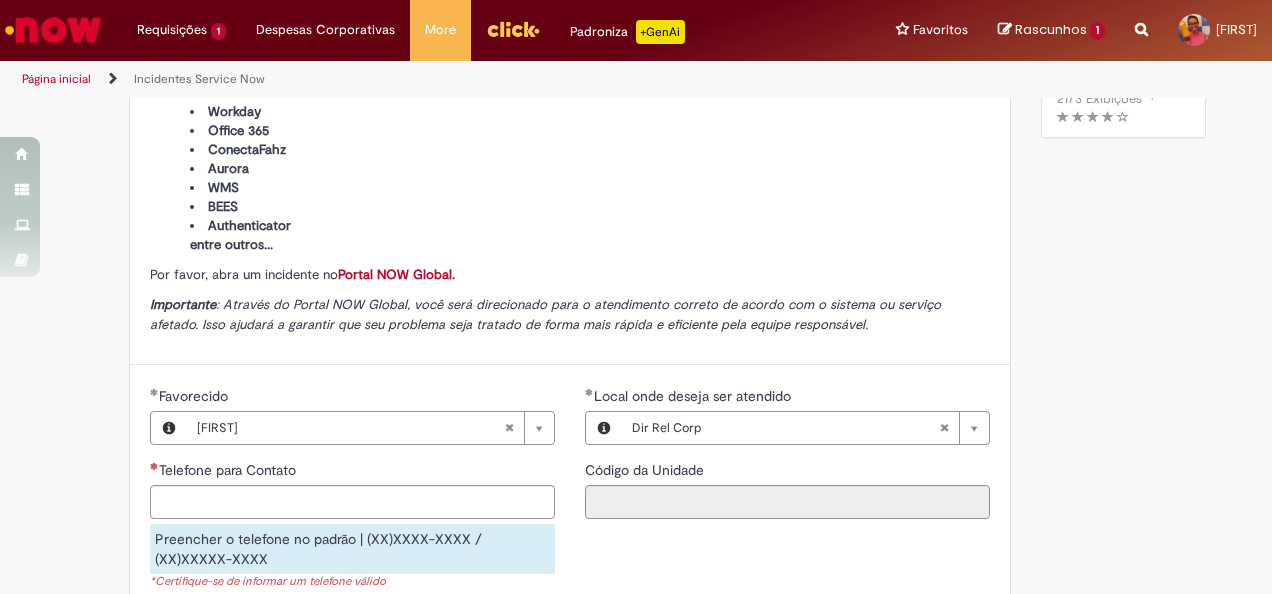 type on "****" 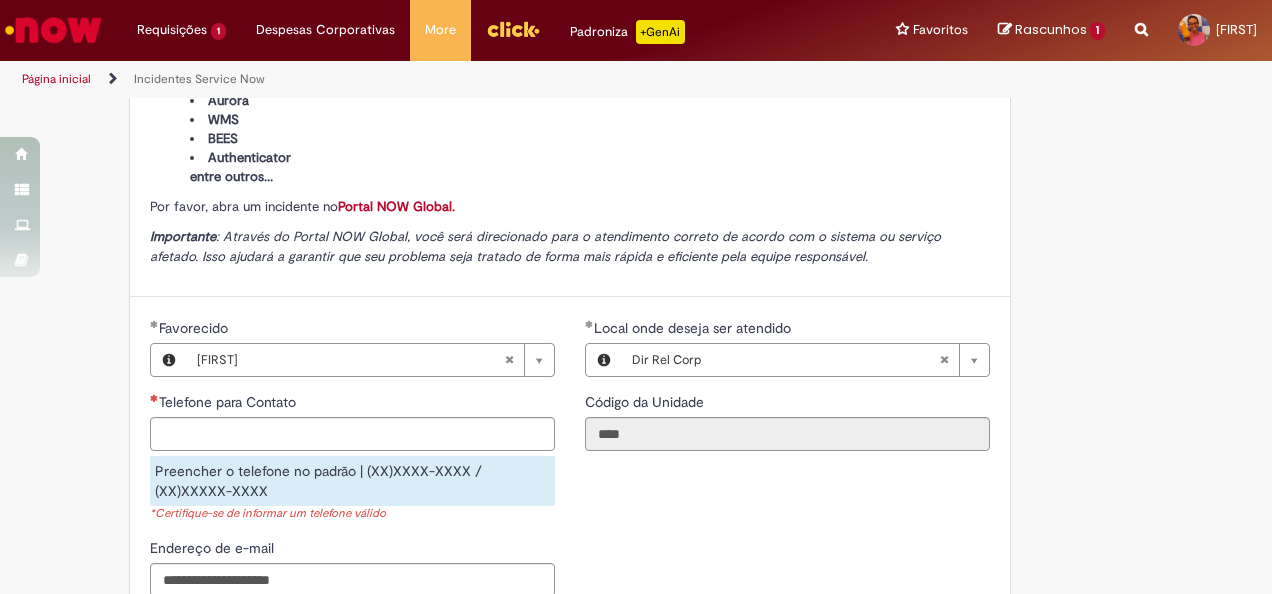 scroll, scrollTop: 500, scrollLeft: 0, axis: vertical 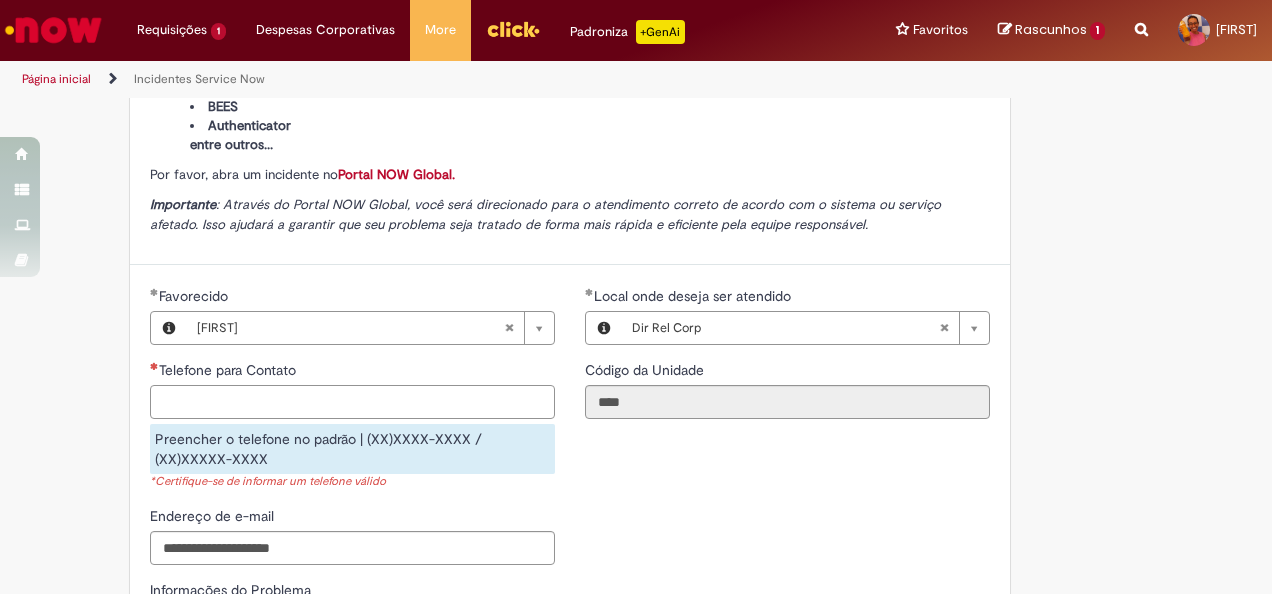 click on "Telefone para Contato" at bounding box center (352, 402) 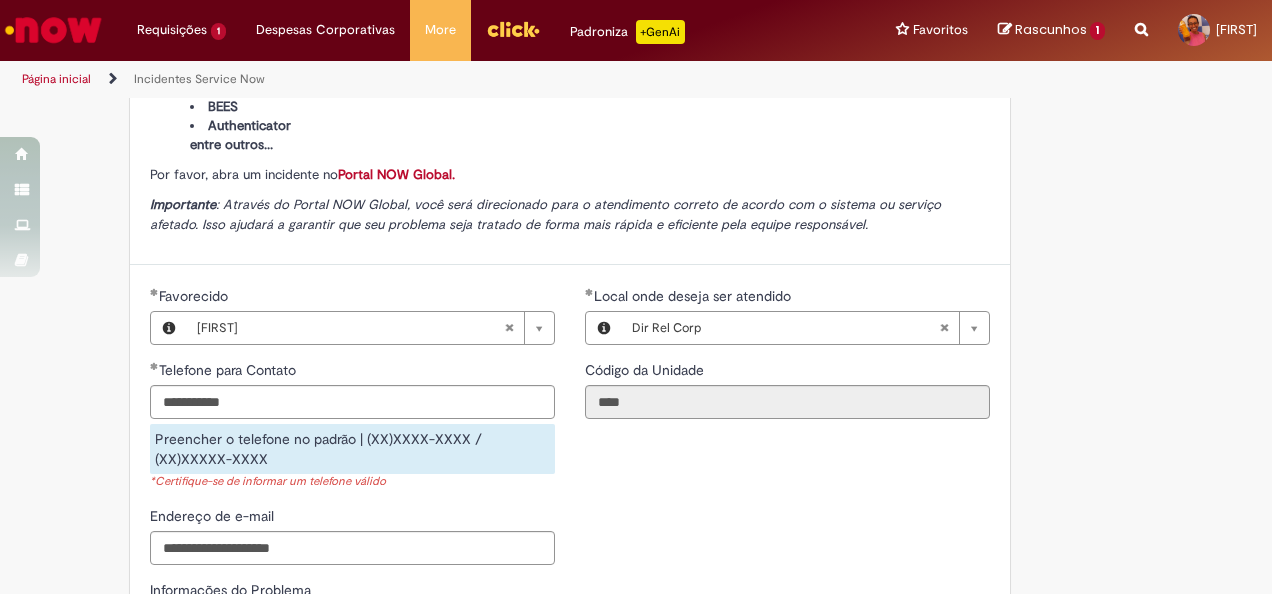 click on "**********" at bounding box center (570, 433) 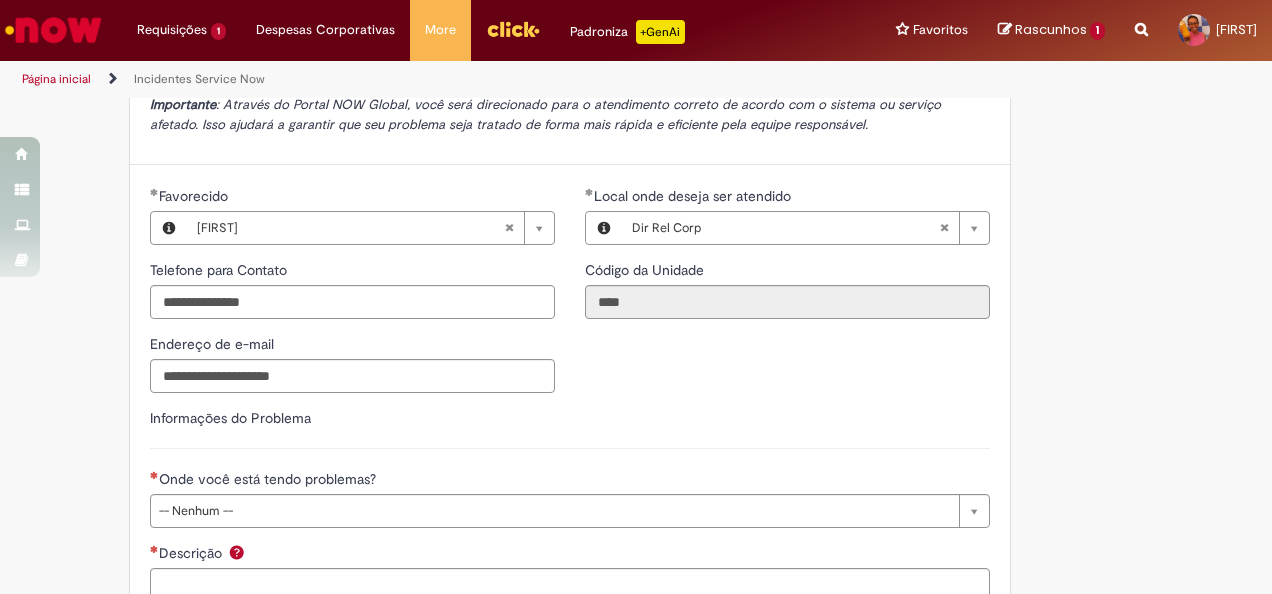 scroll, scrollTop: 800, scrollLeft: 0, axis: vertical 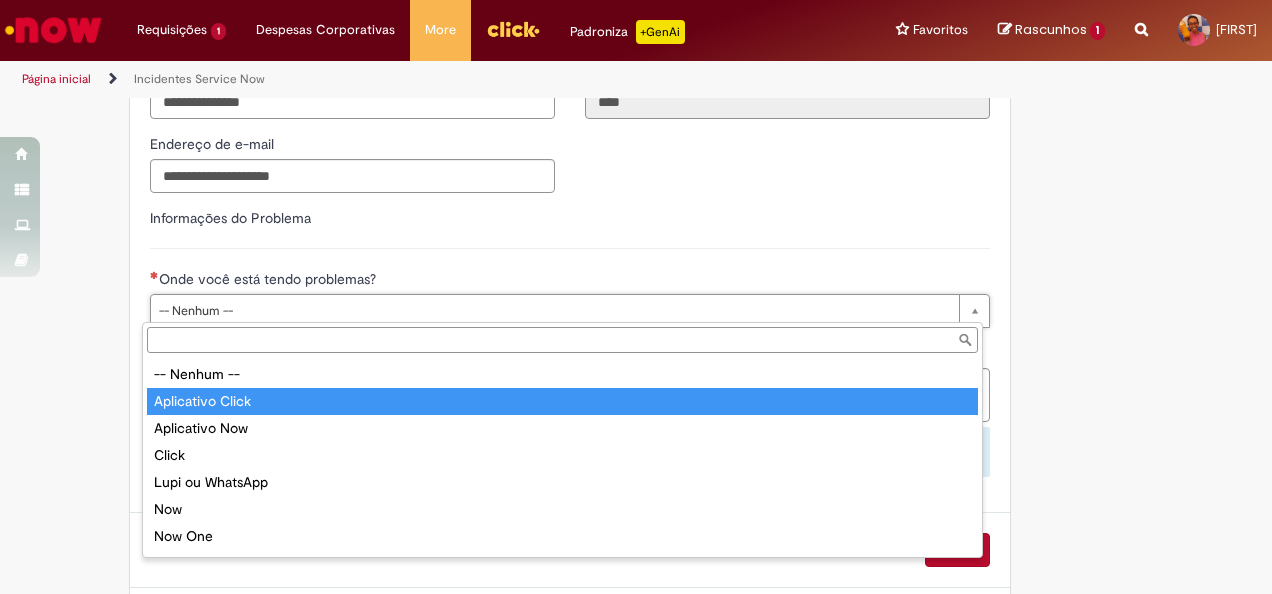 type on "**********" 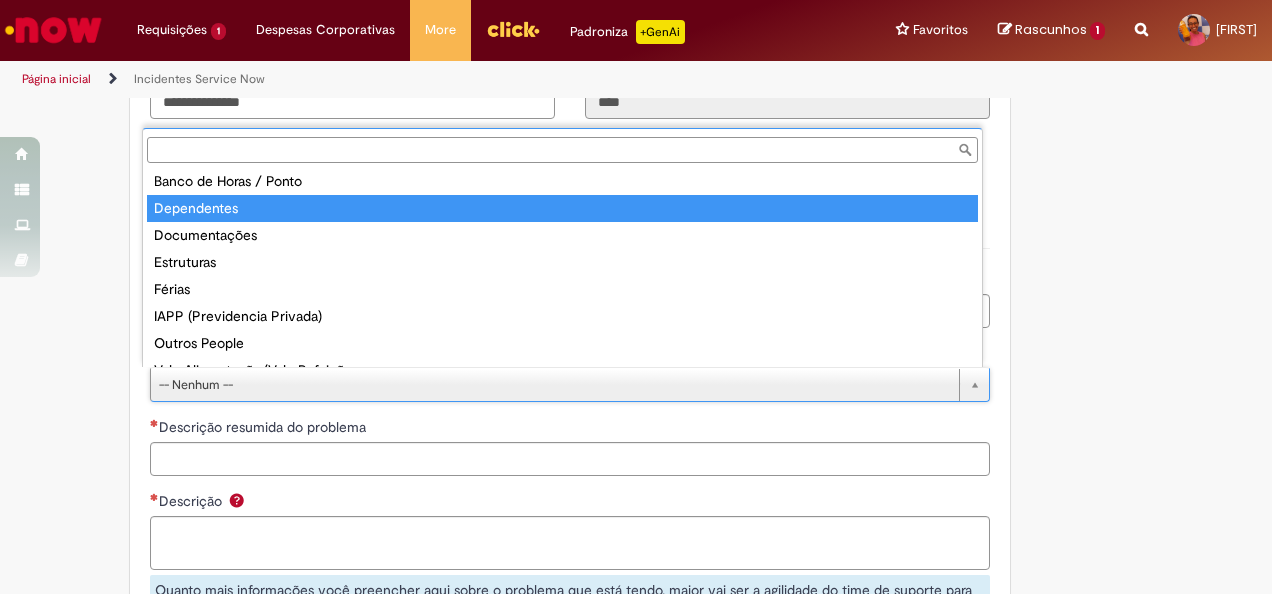 scroll, scrollTop: 159, scrollLeft: 0, axis: vertical 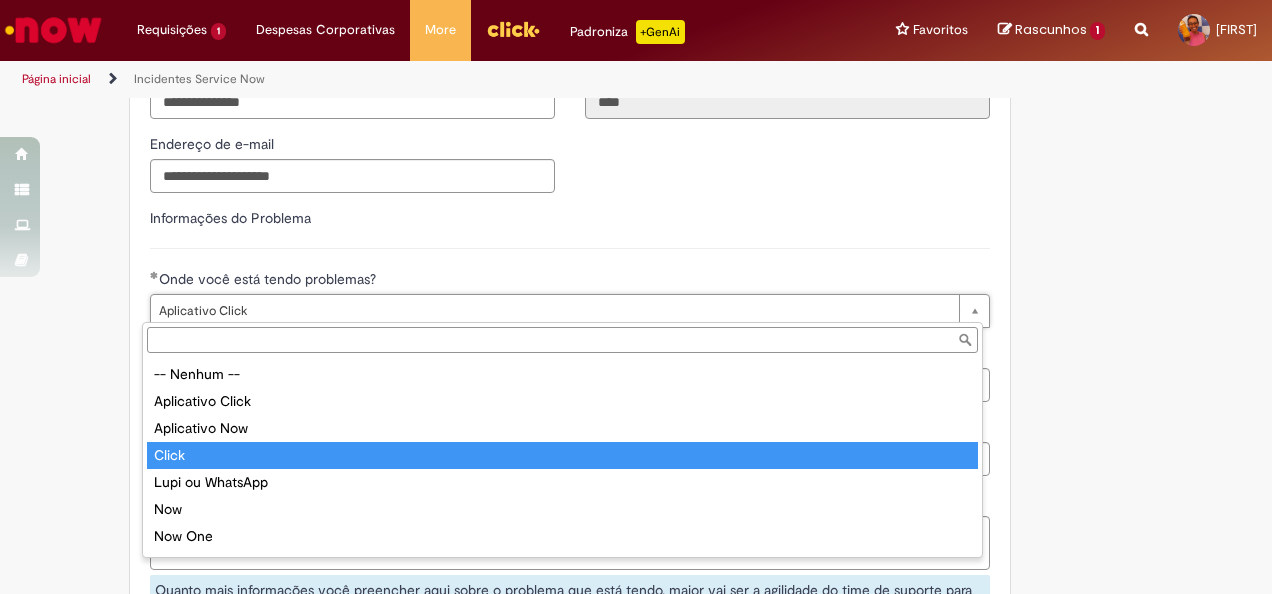 type on "*****" 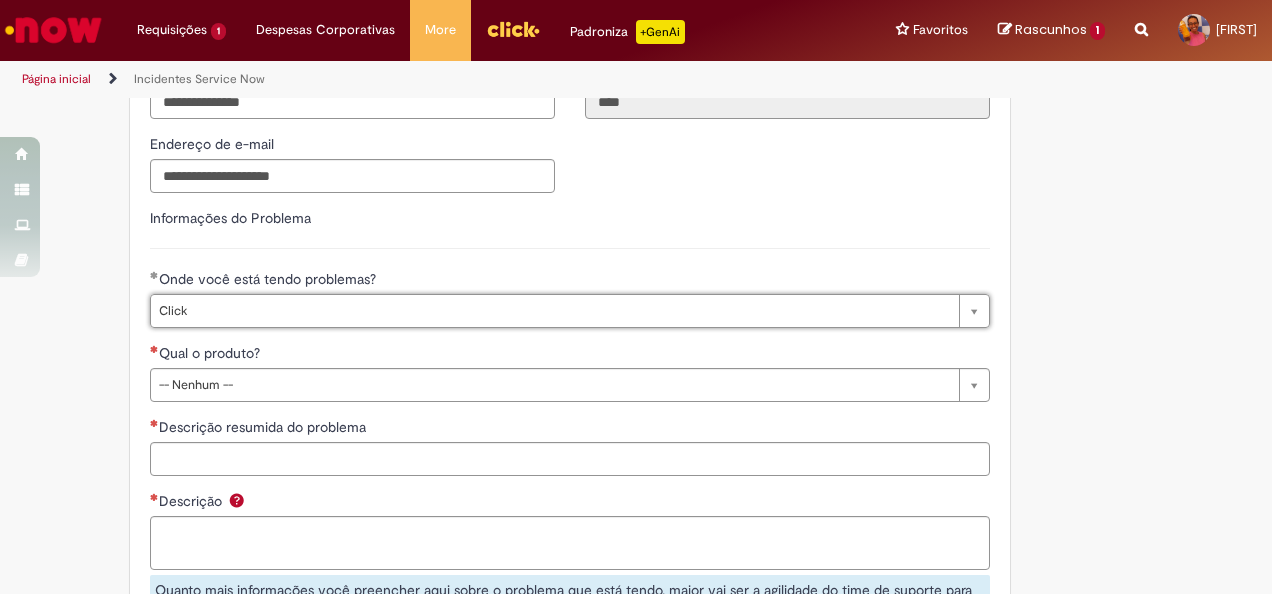 scroll, scrollTop: 0, scrollLeft: 30, axis: horizontal 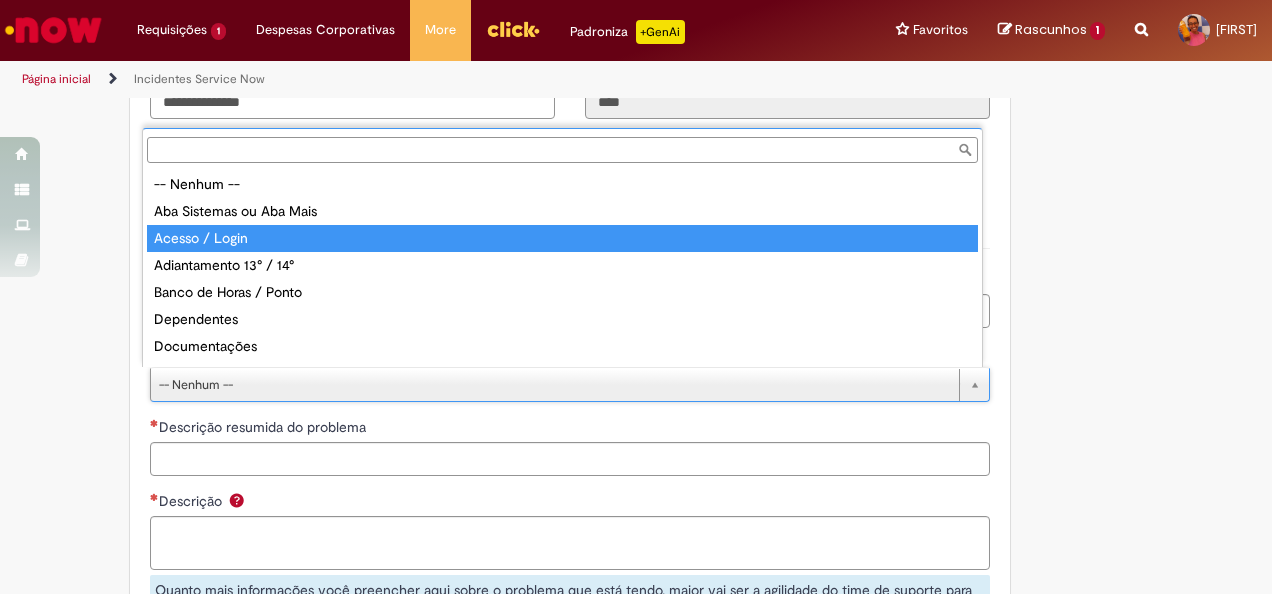 drag, startPoint x: 996, startPoint y: 264, endPoint x: 938, endPoint y: 260, distance: 58.137768 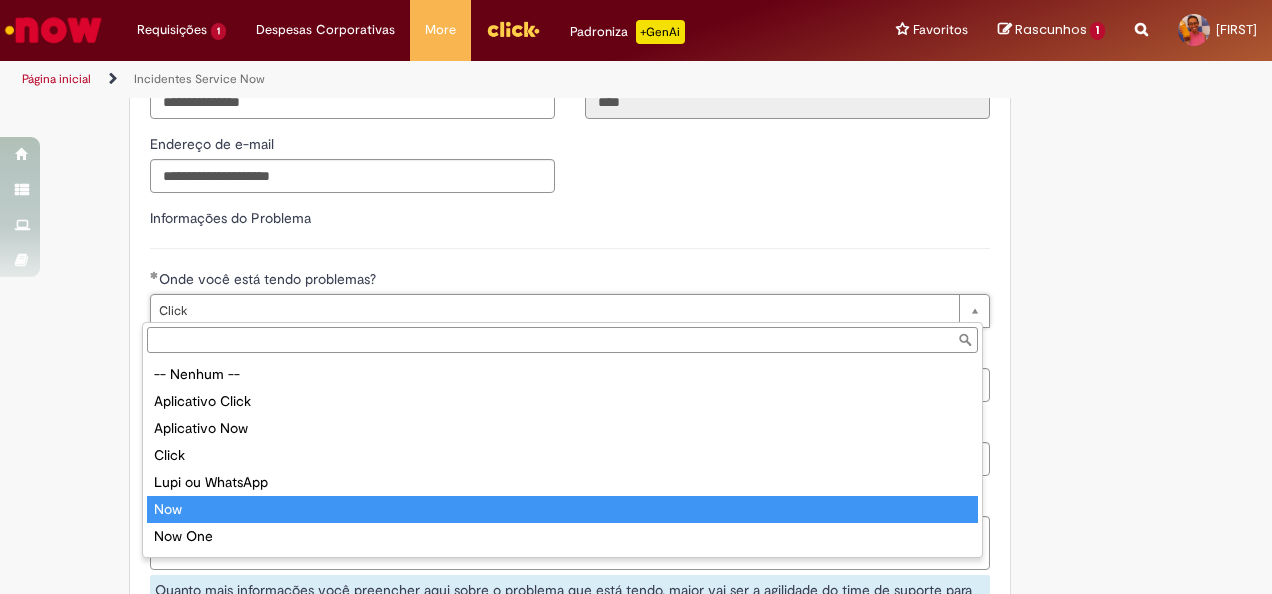 type on "***" 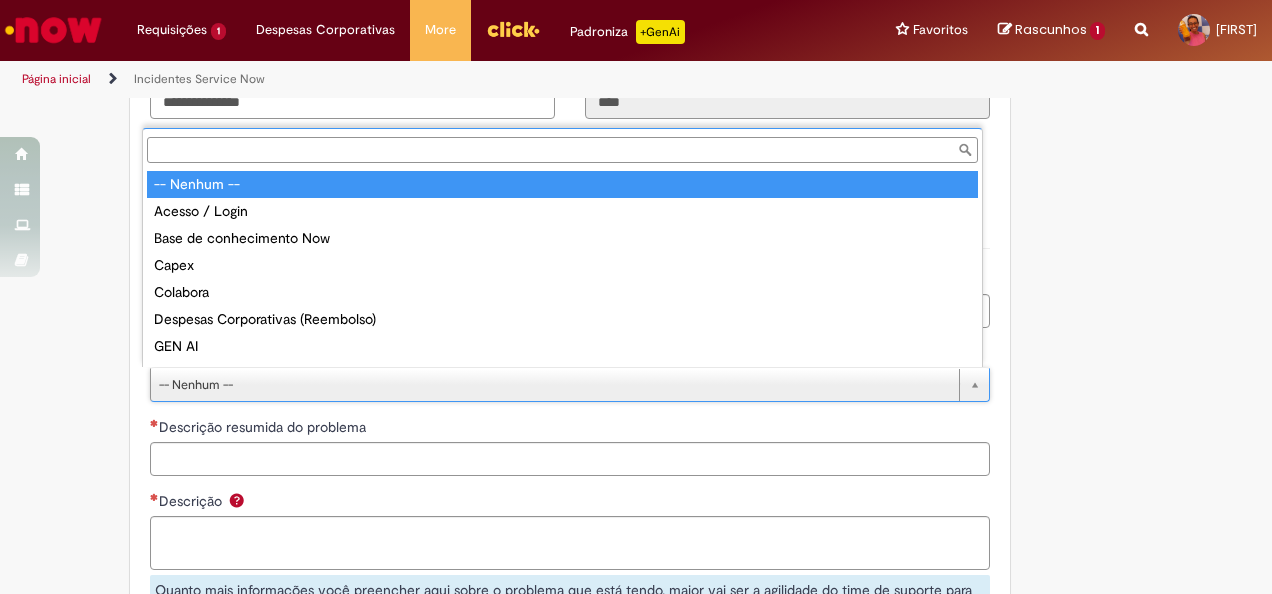 scroll, scrollTop: 0, scrollLeft: 0, axis: both 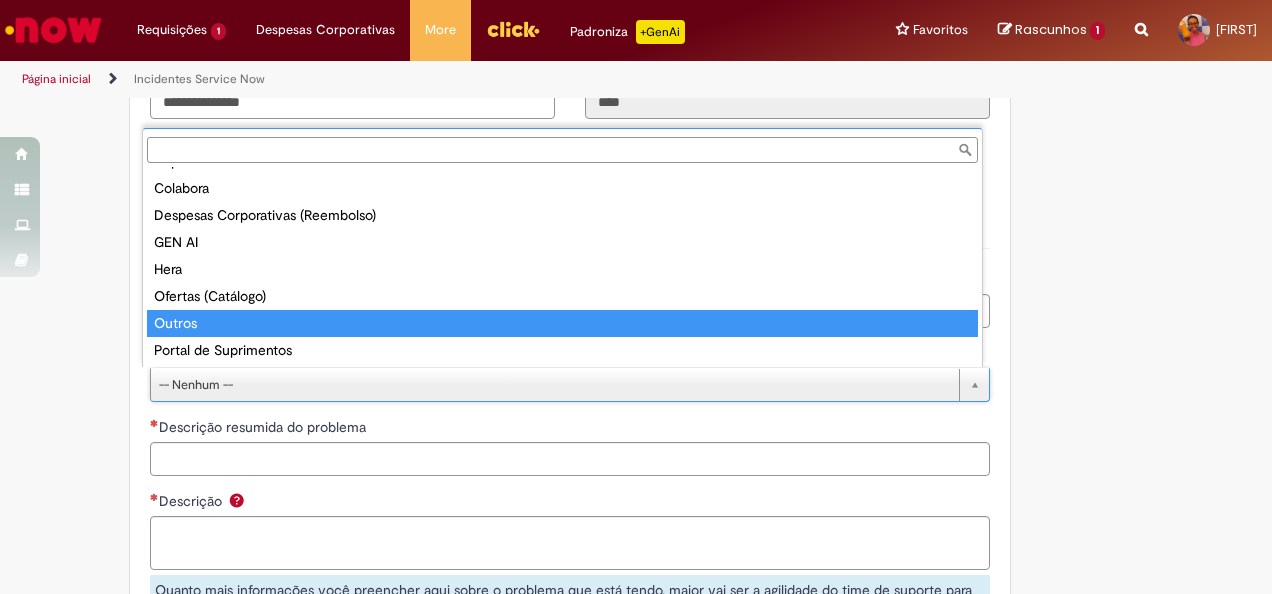 type on "******" 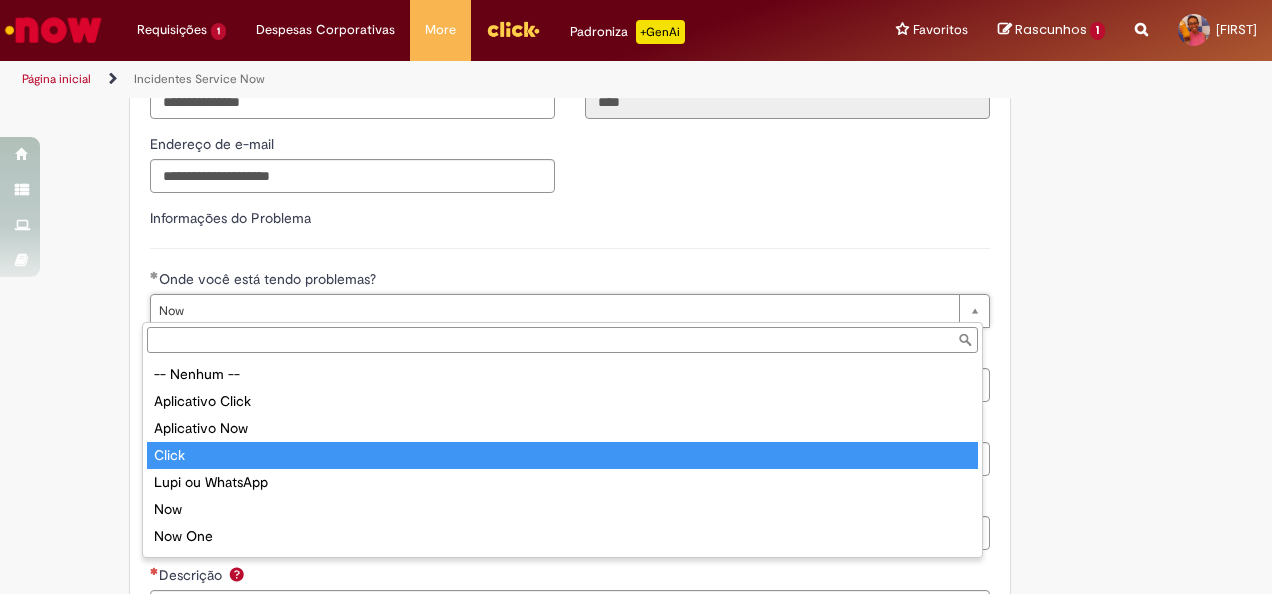 drag, startPoint x: 202, startPoint y: 455, endPoint x: 196, endPoint y: 466, distance: 12.529964 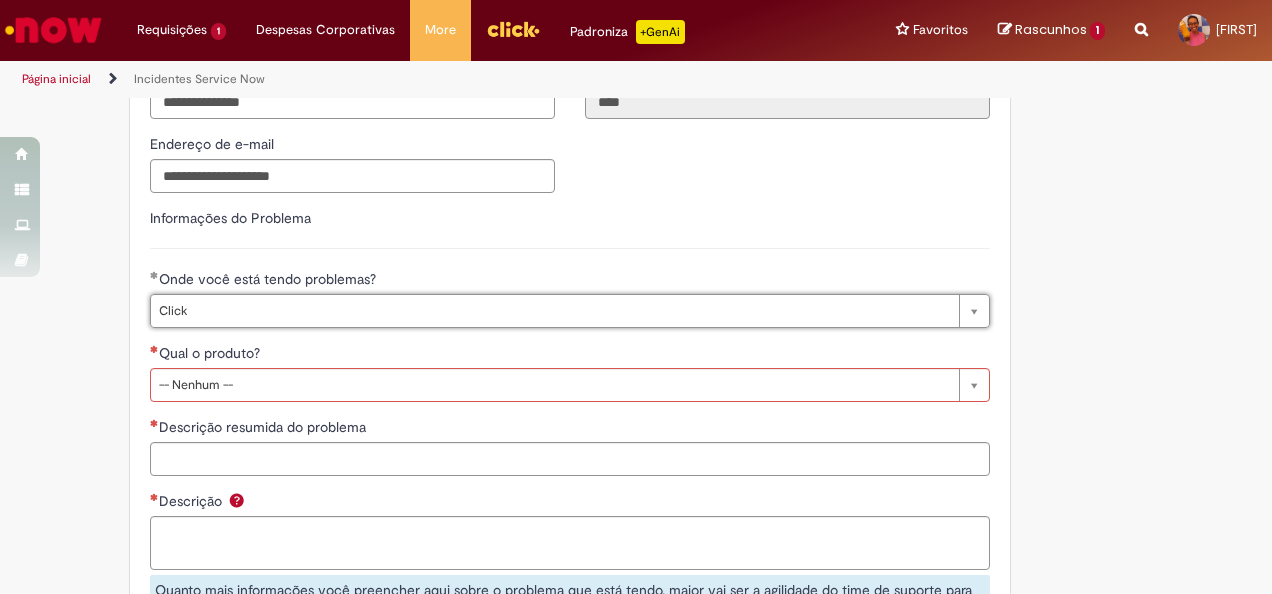 scroll, scrollTop: 0, scrollLeft: 26, axis: horizontal 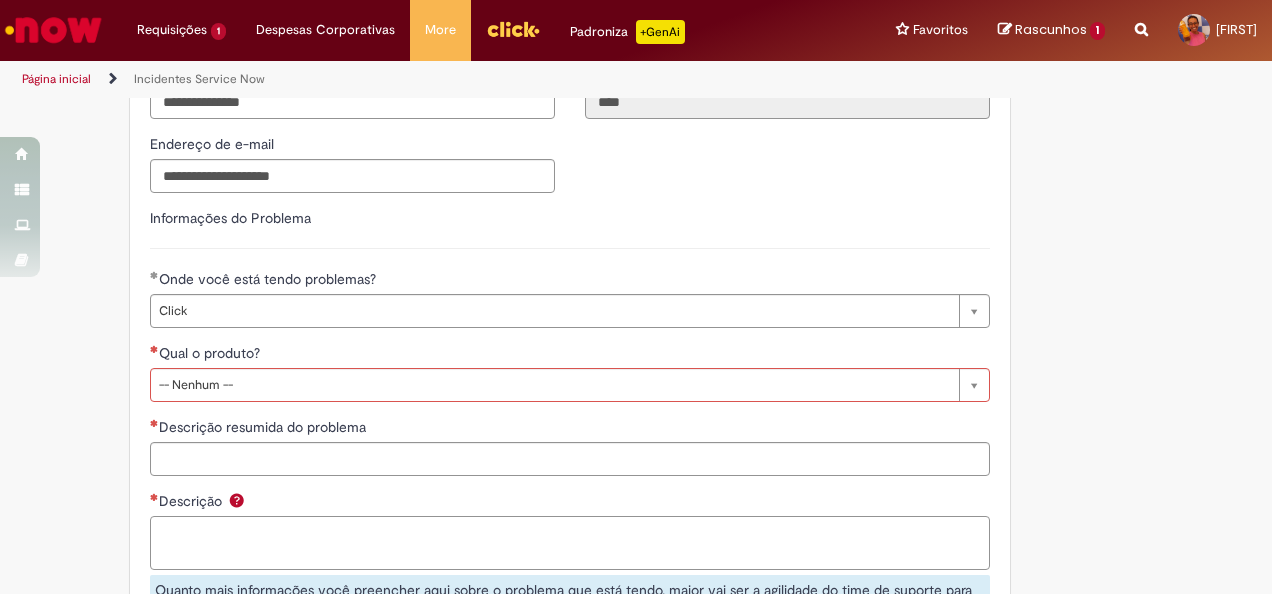 click on "Descrição" at bounding box center [570, 542] 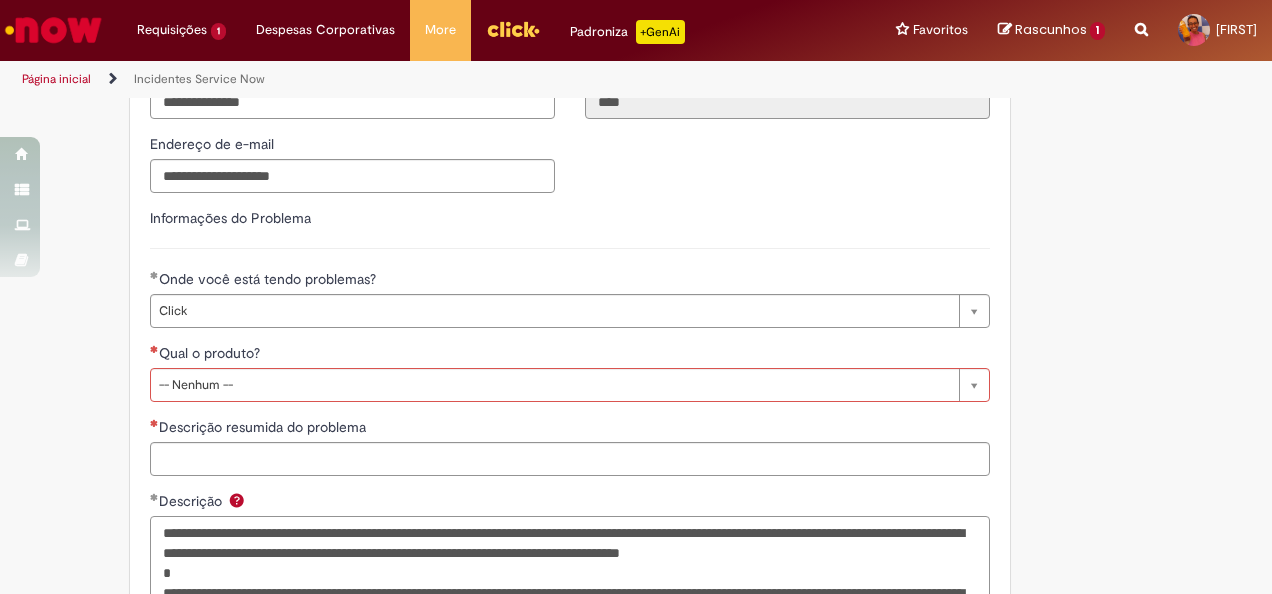 scroll, scrollTop: 926, scrollLeft: 0, axis: vertical 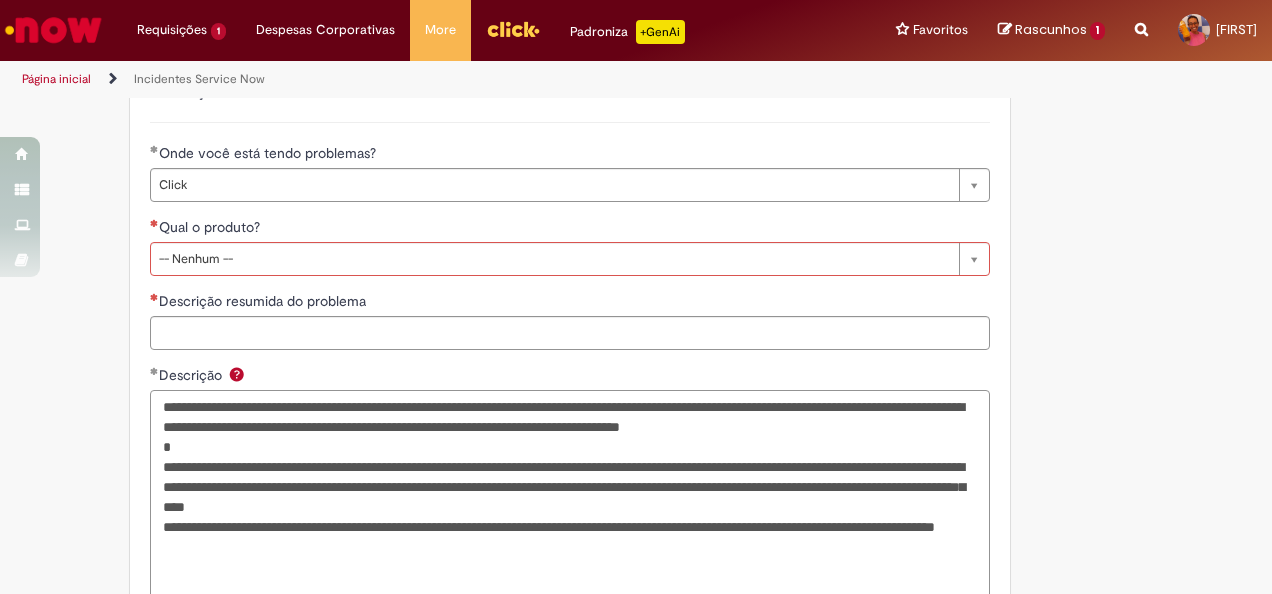 drag, startPoint x: 898, startPoint y: 503, endPoint x: 726, endPoint y: 522, distance: 173.04623 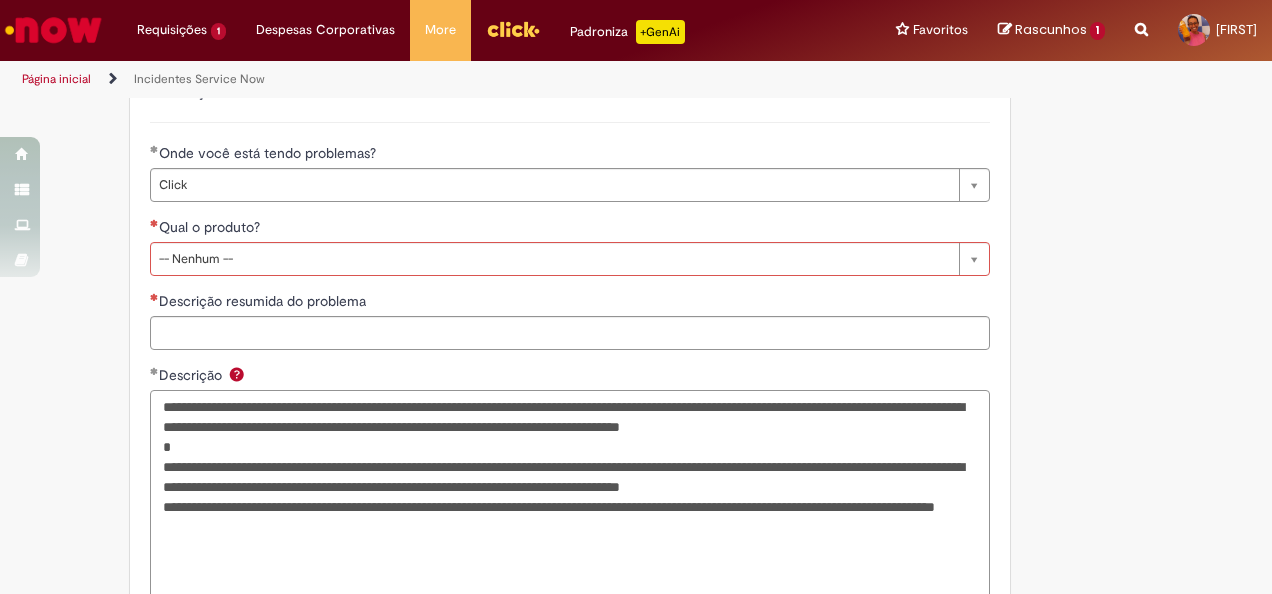 click on "**********" at bounding box center [570, 496] 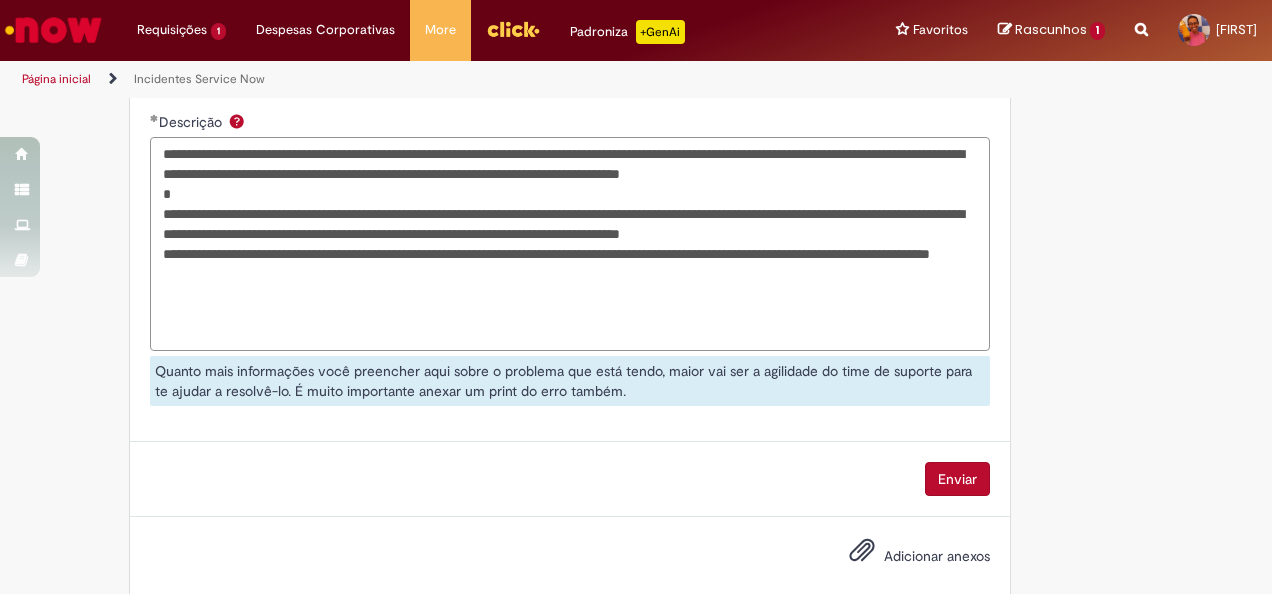 scroll, scrollTop: 1207, scrollLeft: 0, axis: vertical 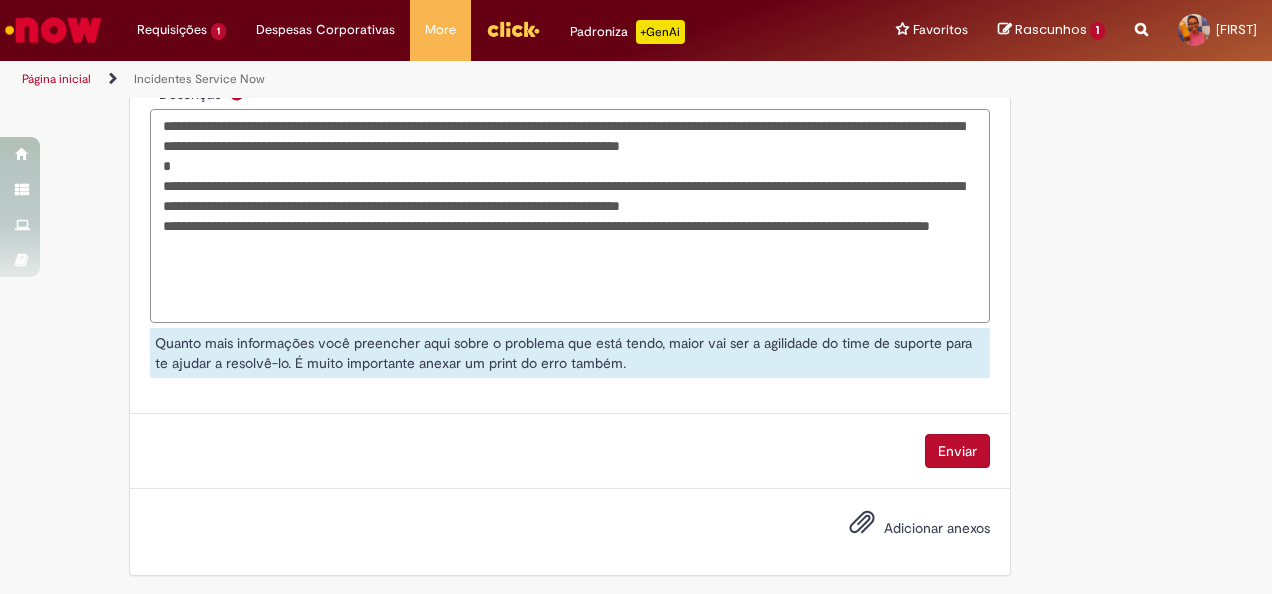 type on "**********" 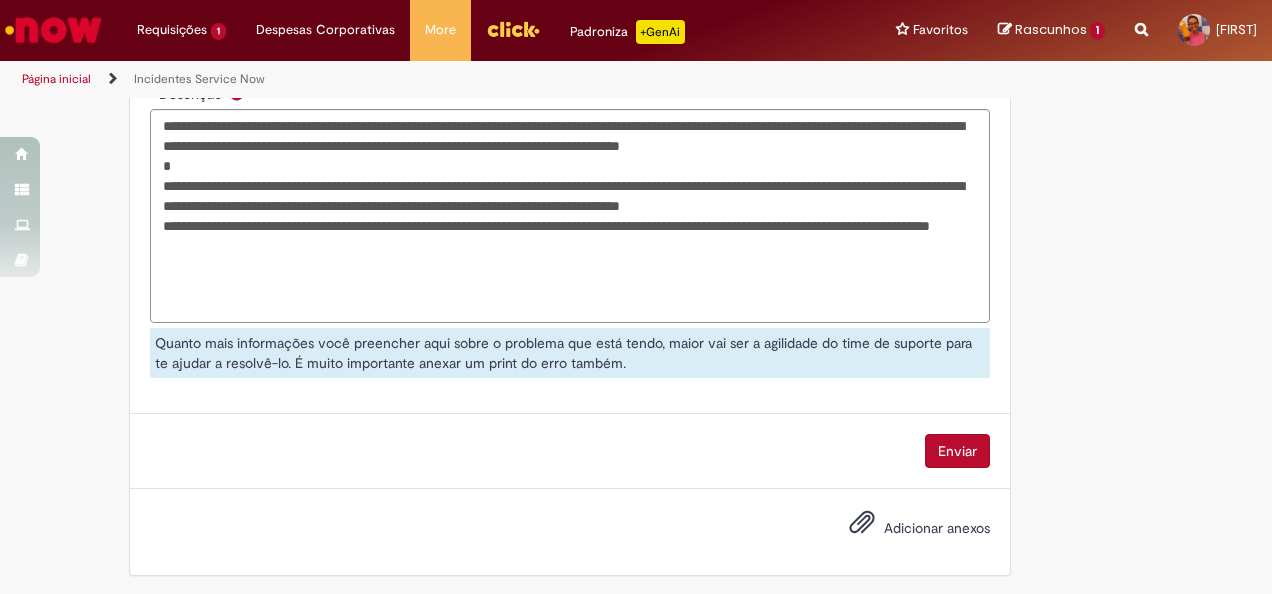 click on "Adicionar anexos" at bounding box center (937, 528) 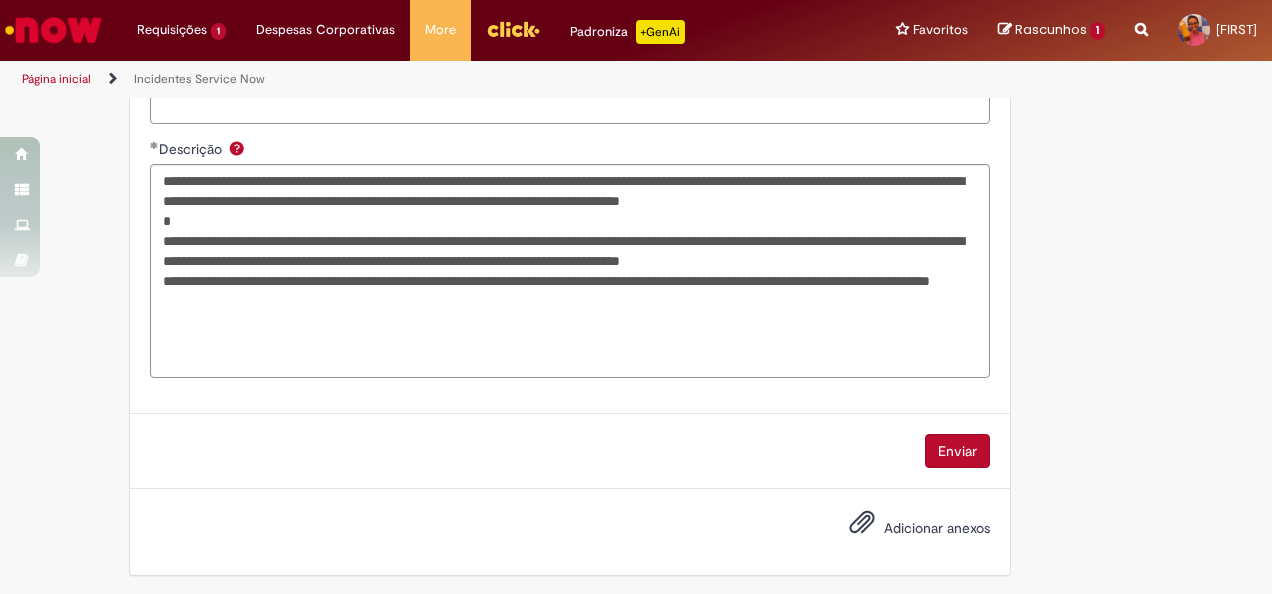 click on "Adicionar anexos" at bounding box center (937, 528) 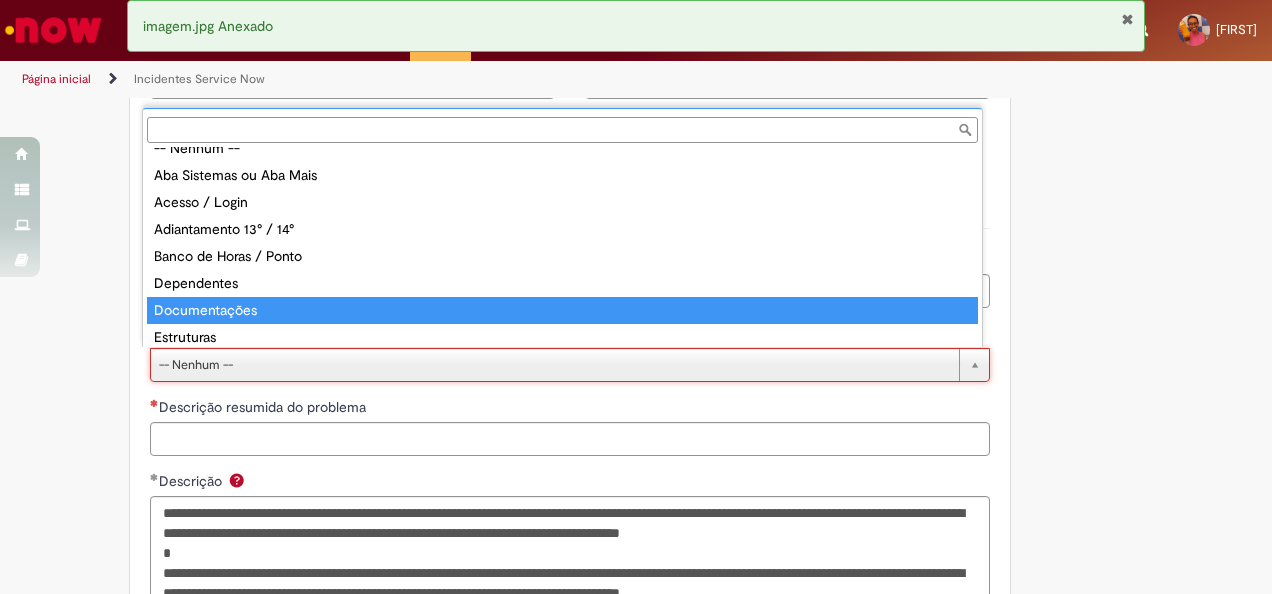 scroll, scrollTop: 16, scrollLeft: 0, axis: vertical 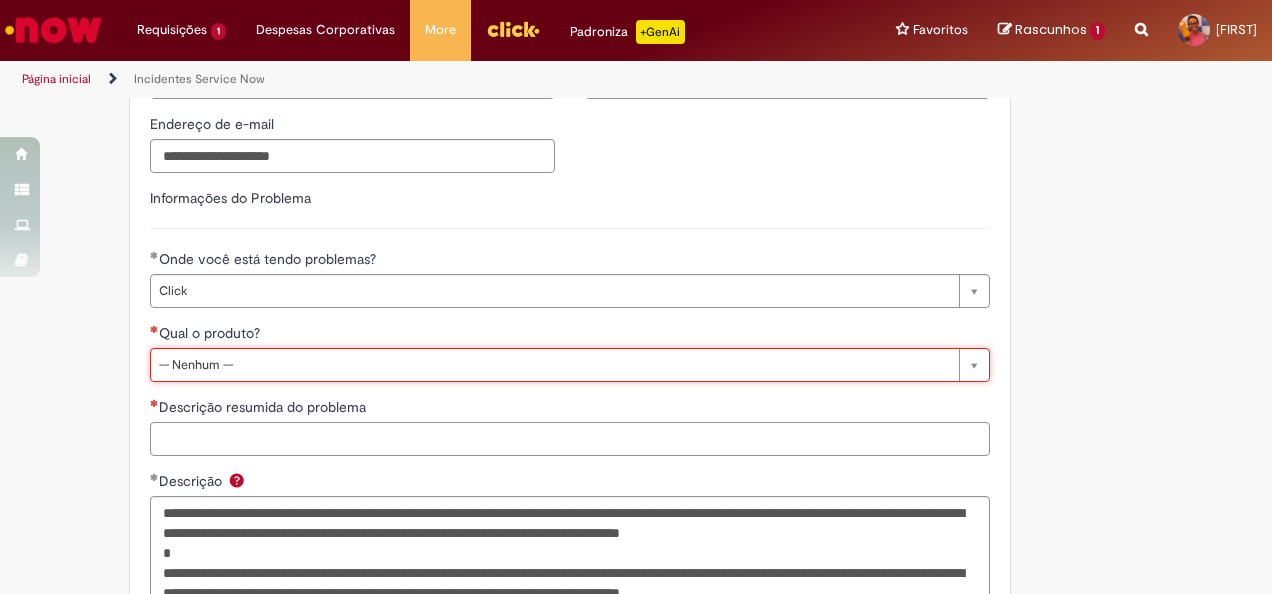 click on "Descrição resumida do problema" at bounding box center [570, 439] 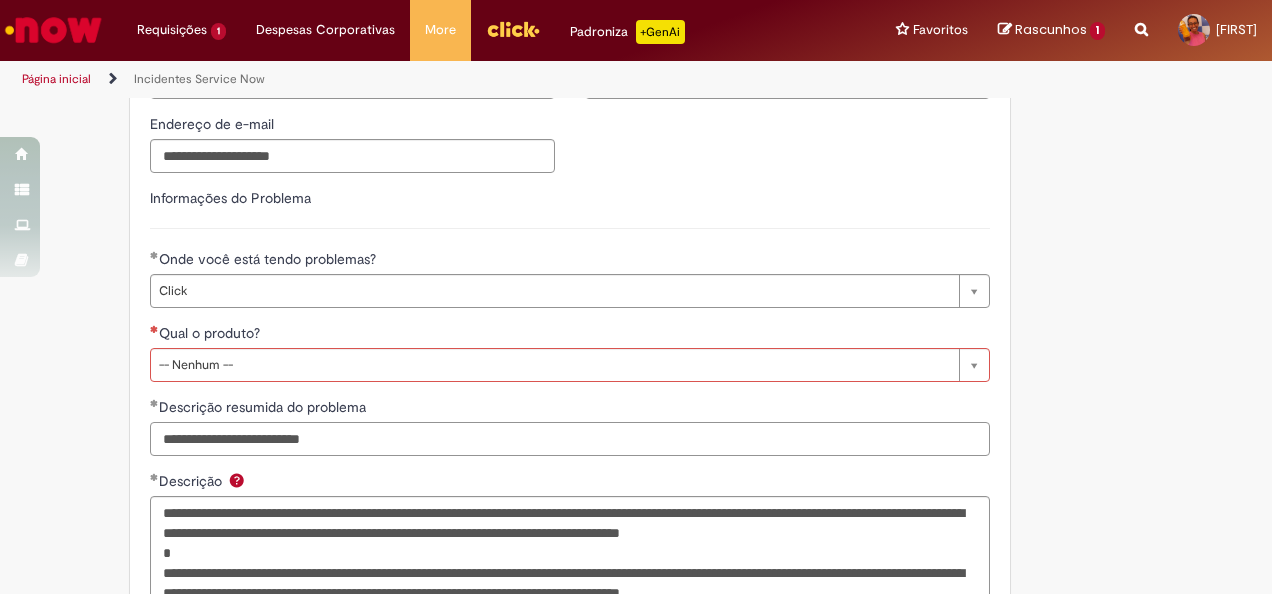 type on "**********" 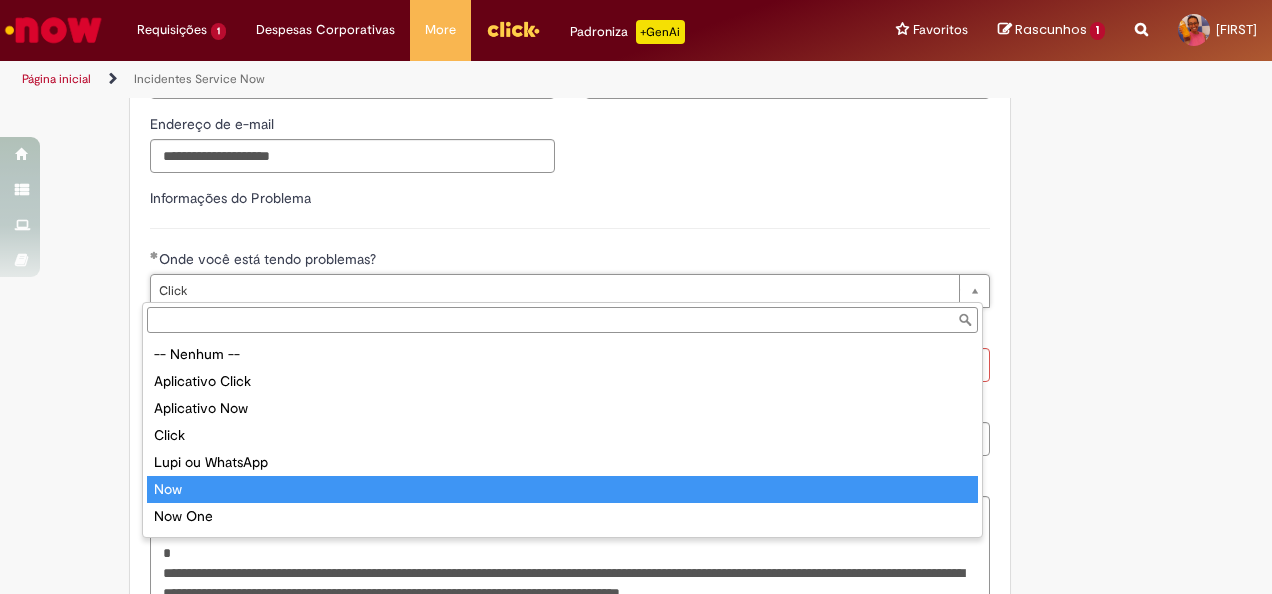 type on "***" 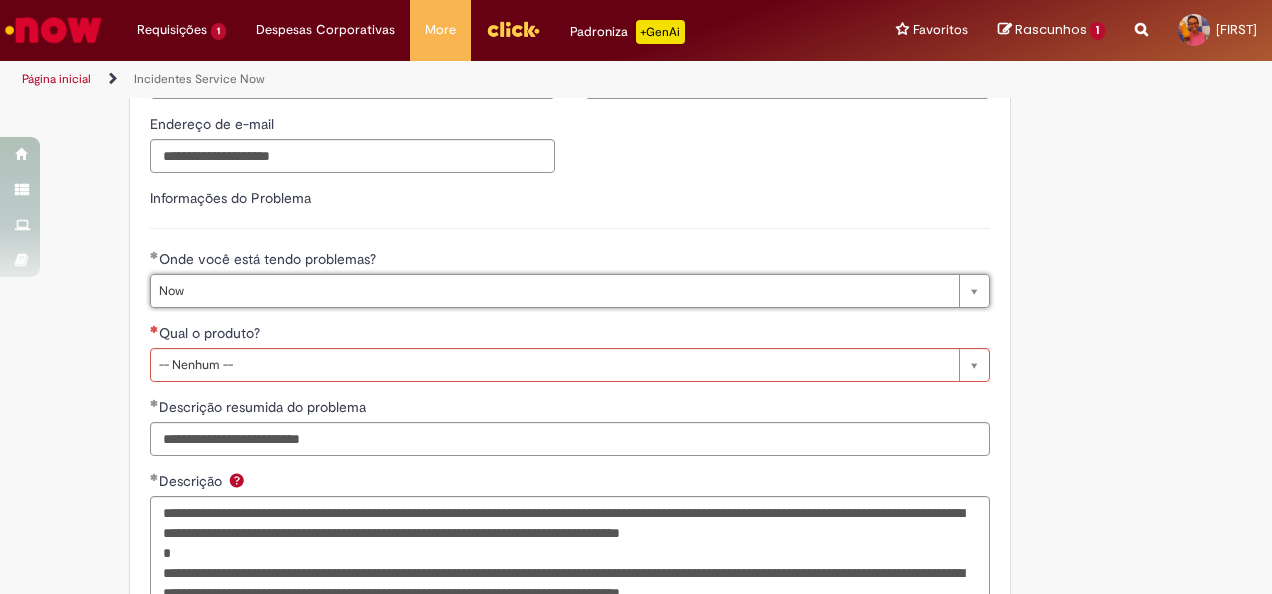 scroll, scrollTop: 0, scrollLeft: 26, axis: horizontal 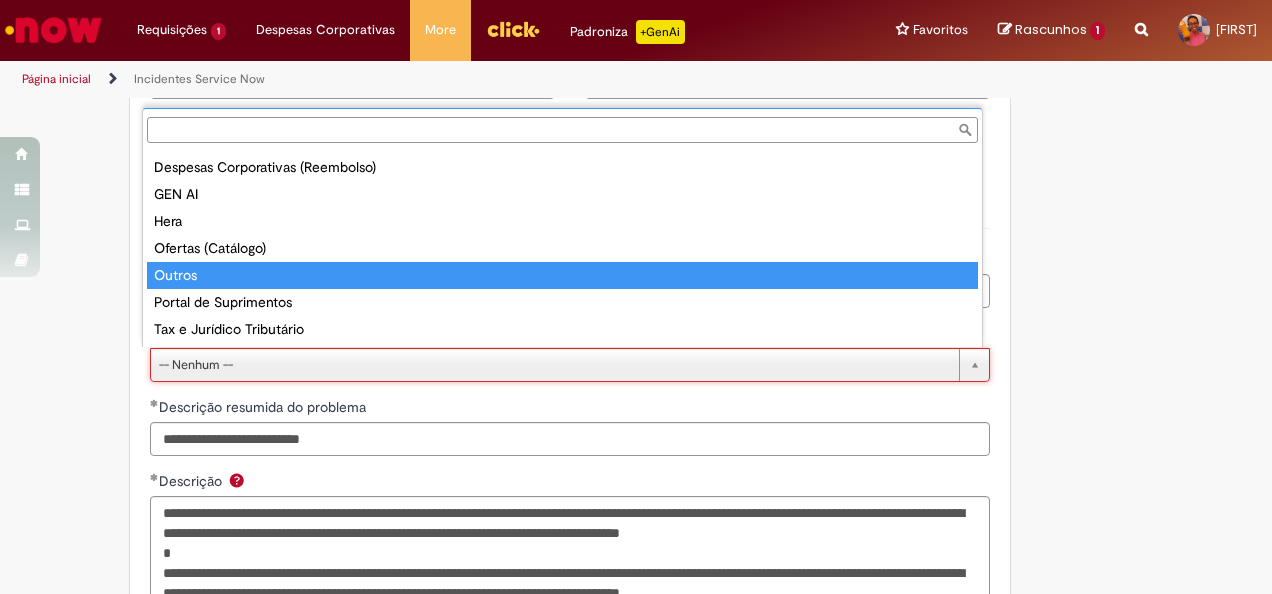 type on "******" 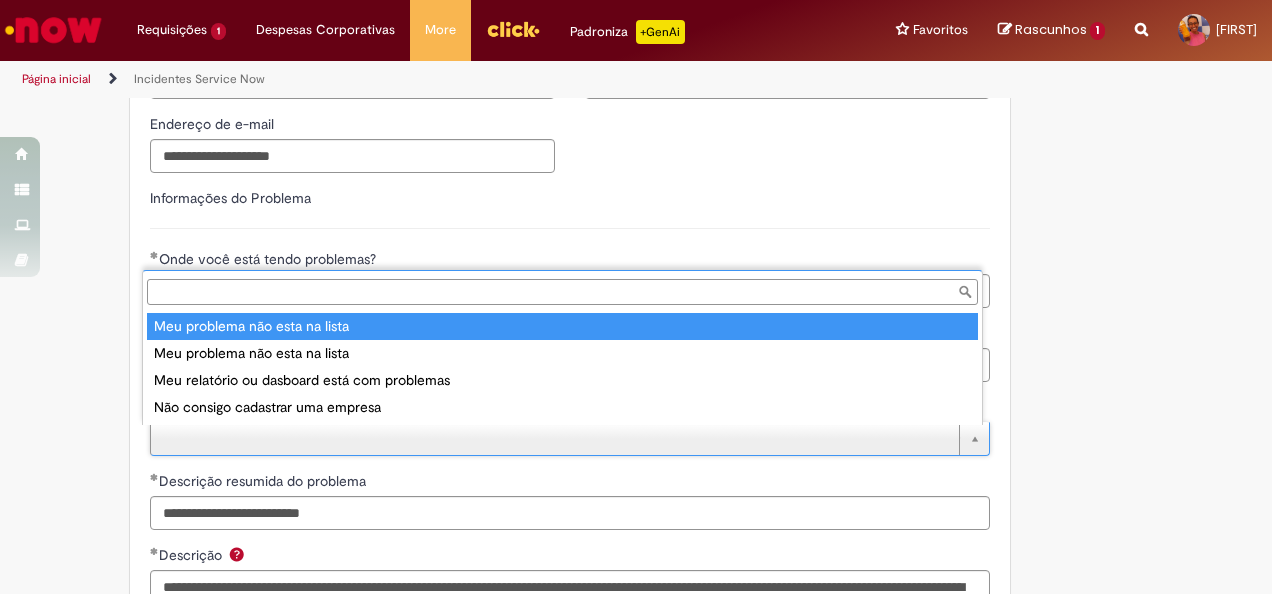 type on "**********" 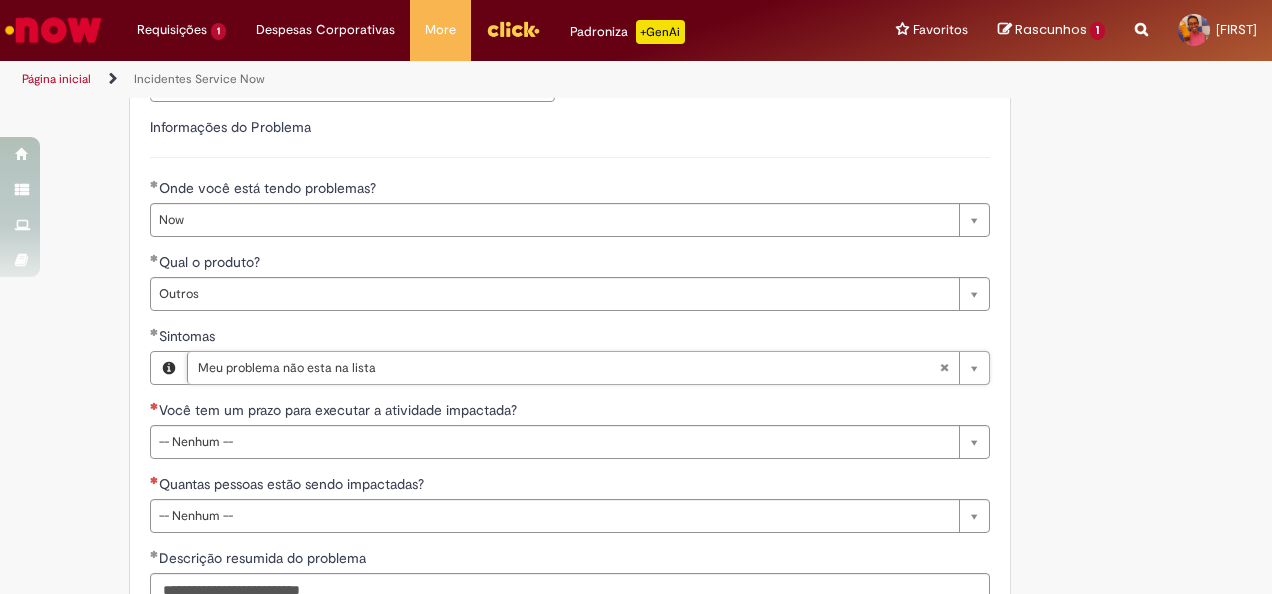 scroll, scrollTop: 920, scrollLeft: 0, axis: vertical 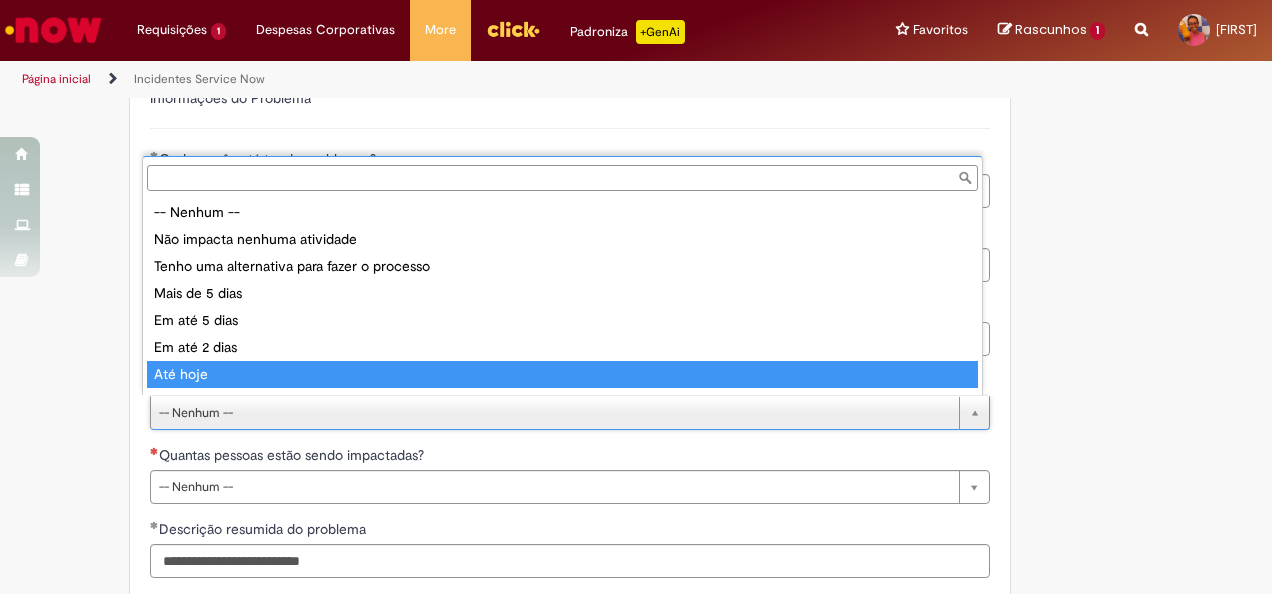 type on "********" 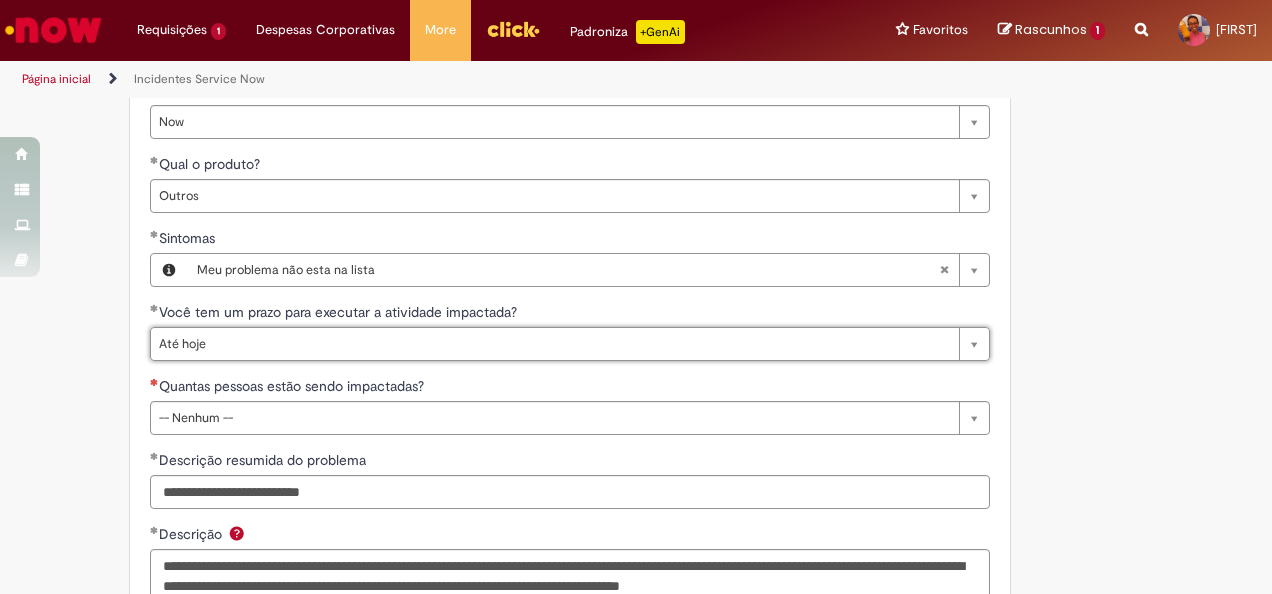 scroll, scrollTop: 1020, scrollLeft: 0, axis: vertical 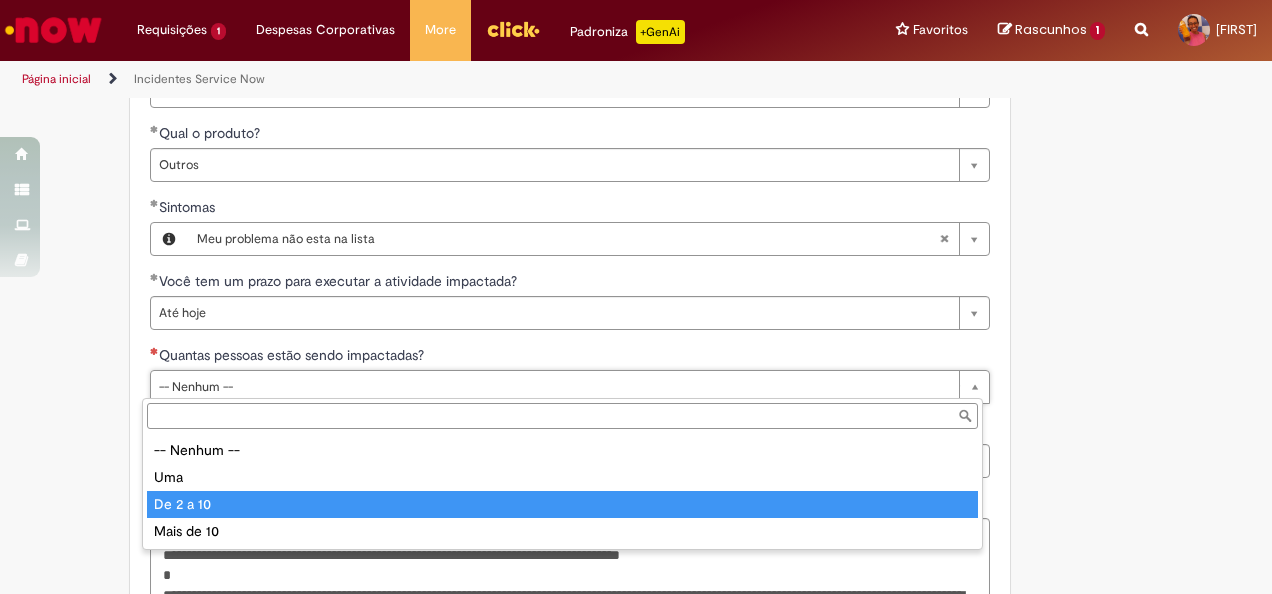 type on "*********" 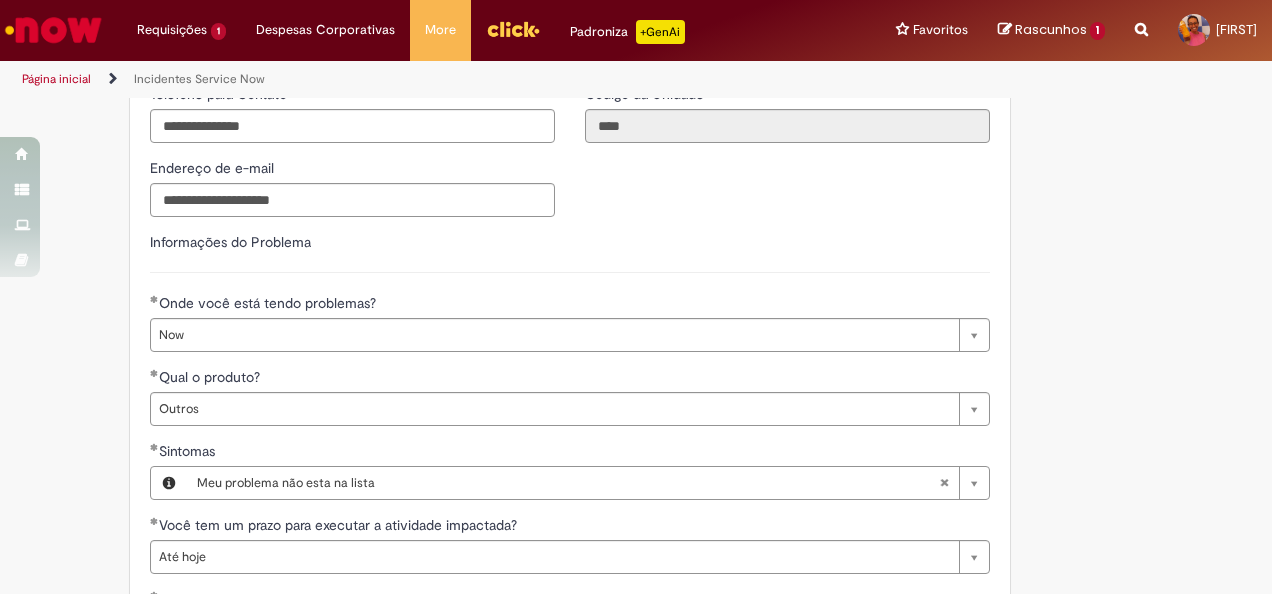 scroll, scrollTop: 820, scrollLeft: 0, axis: vertical 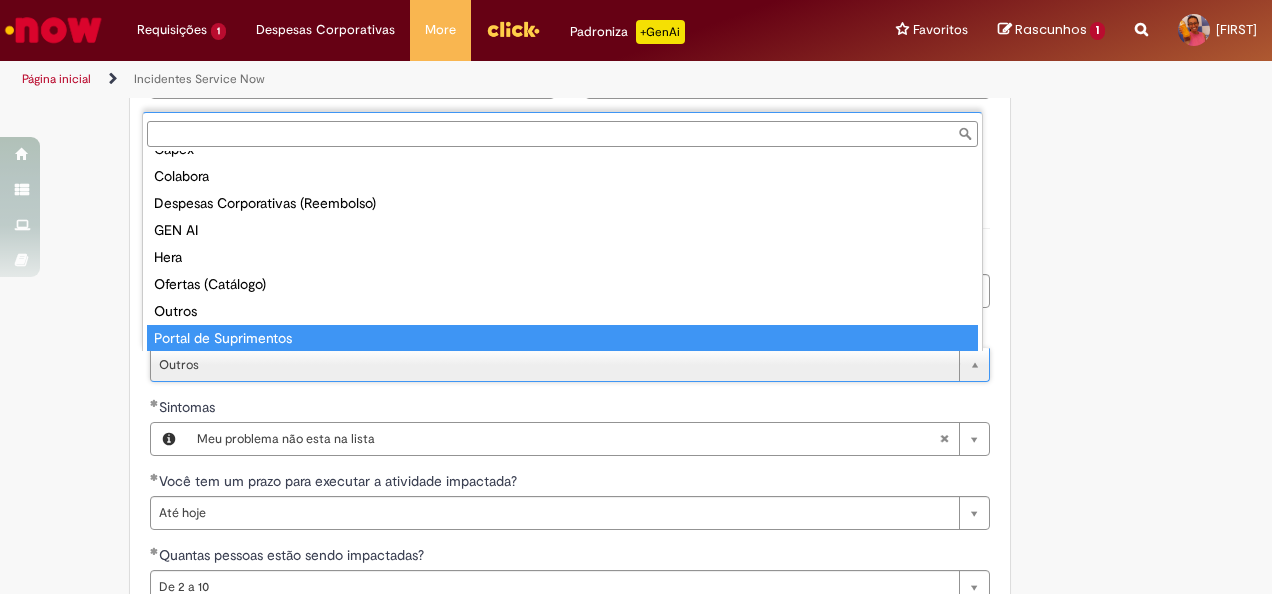 type on "******" 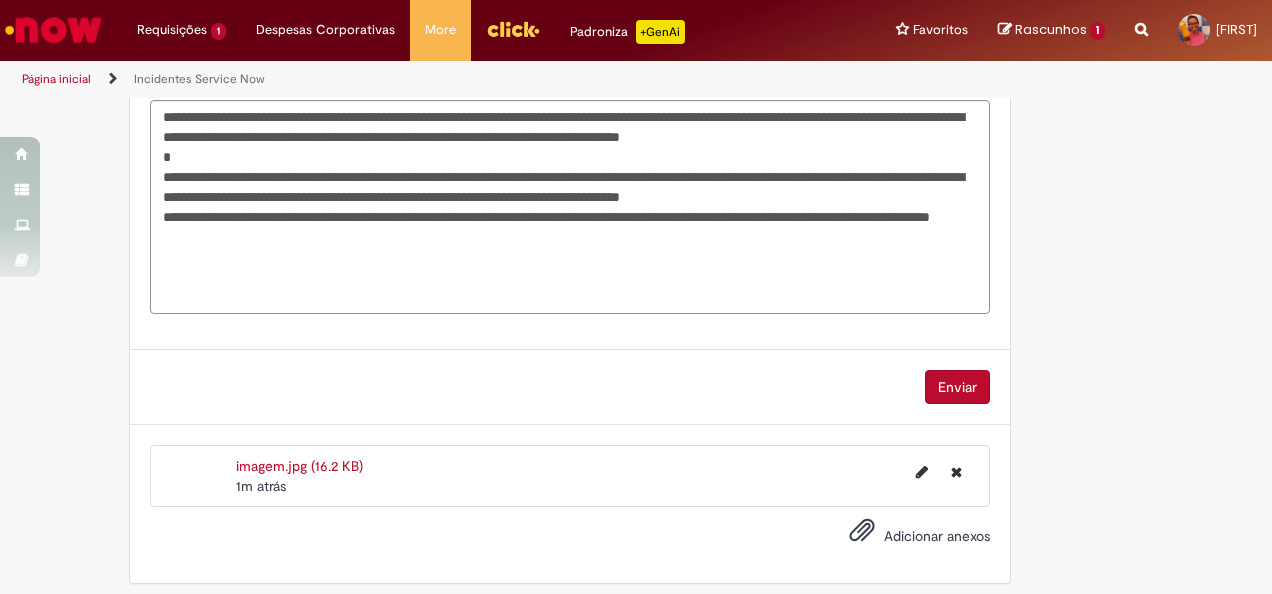 scroll, scrollTop: 1446, scrollLeft: 0, axis: vertical 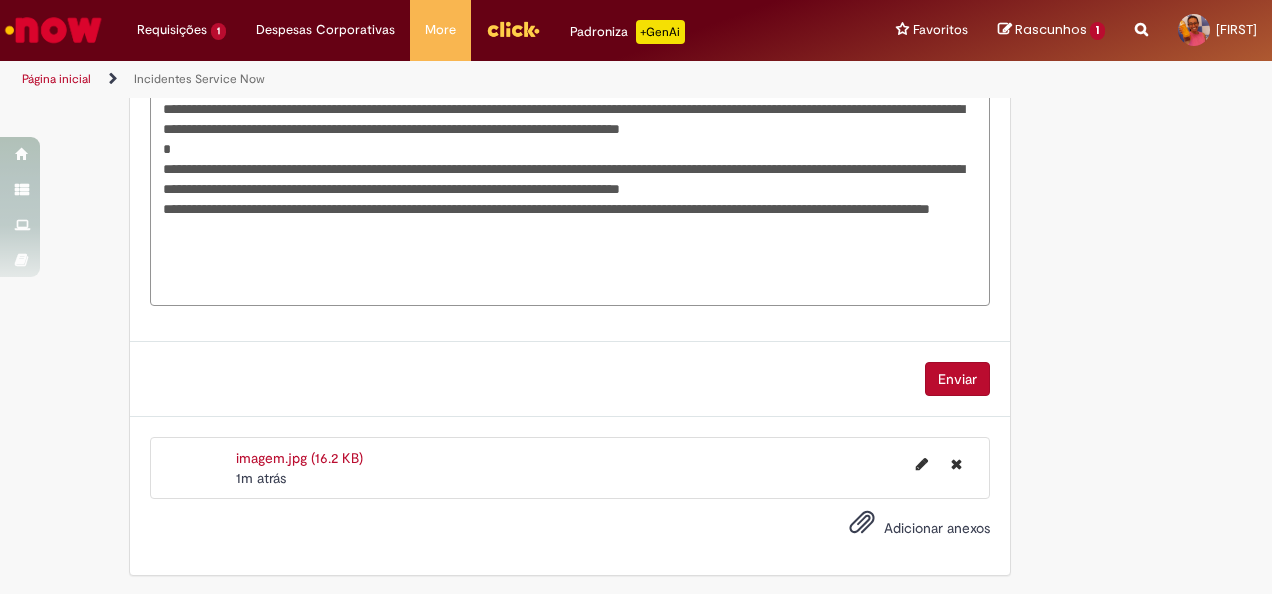 click on "Enviar" at bounding box center (957, 379) 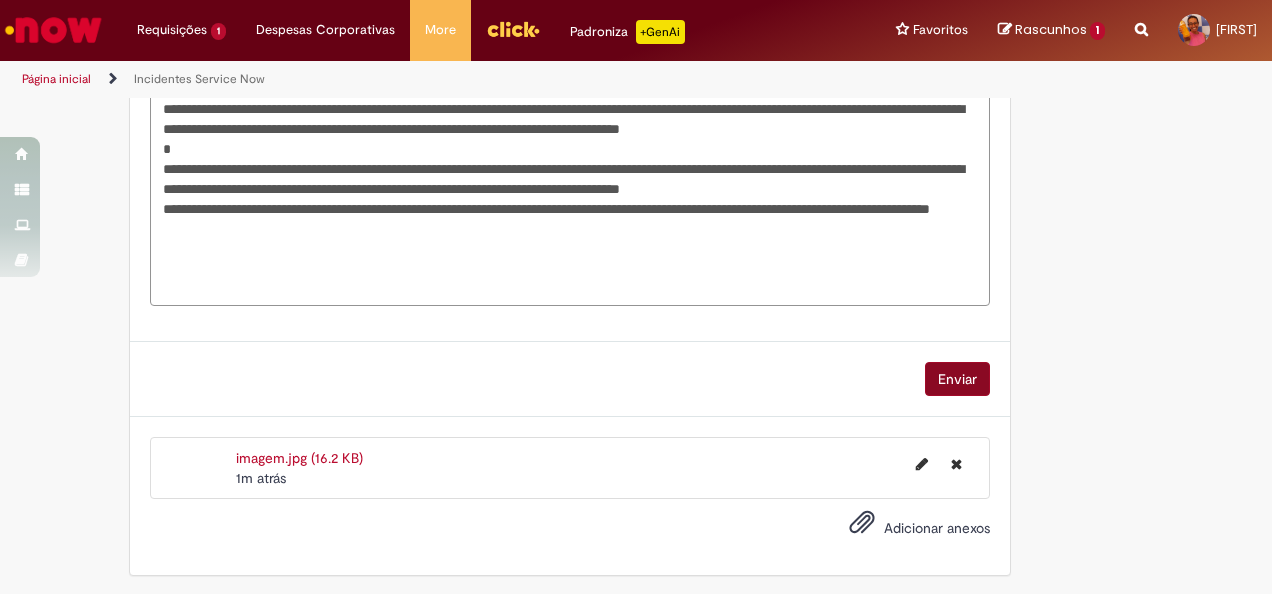 scroll, scrollTop: 0, scrollLeft: 0, axis: both 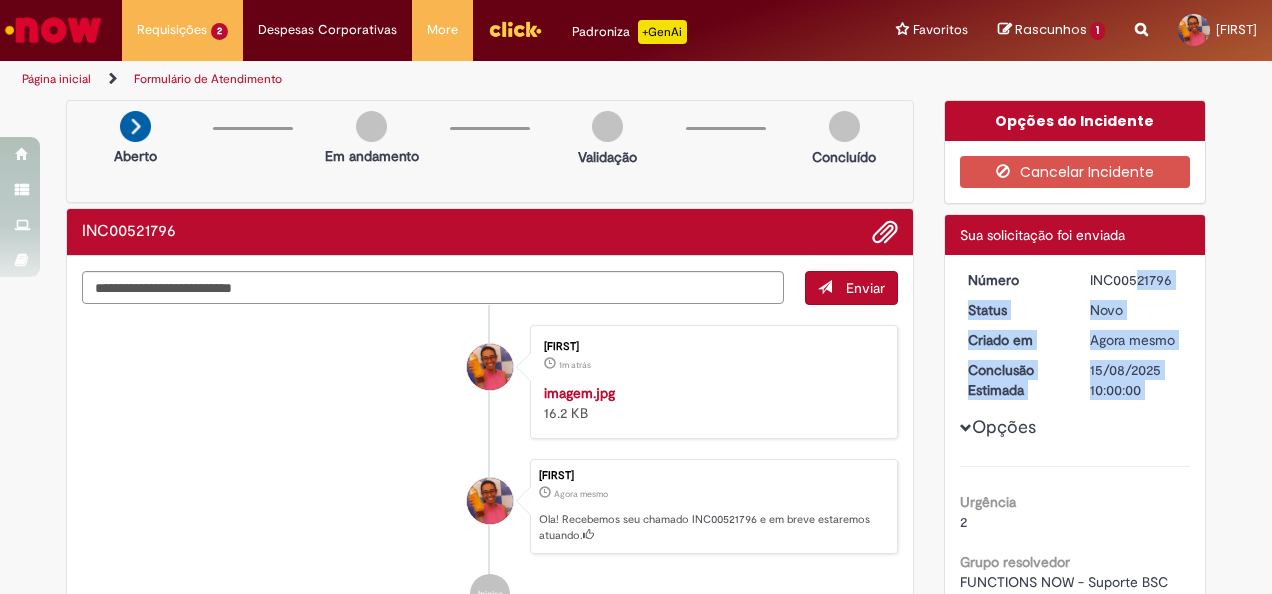drag, startPoint x: 1133, startPoint y: 277, endPoint x: 1194, endPoint y: 277, distance: 61 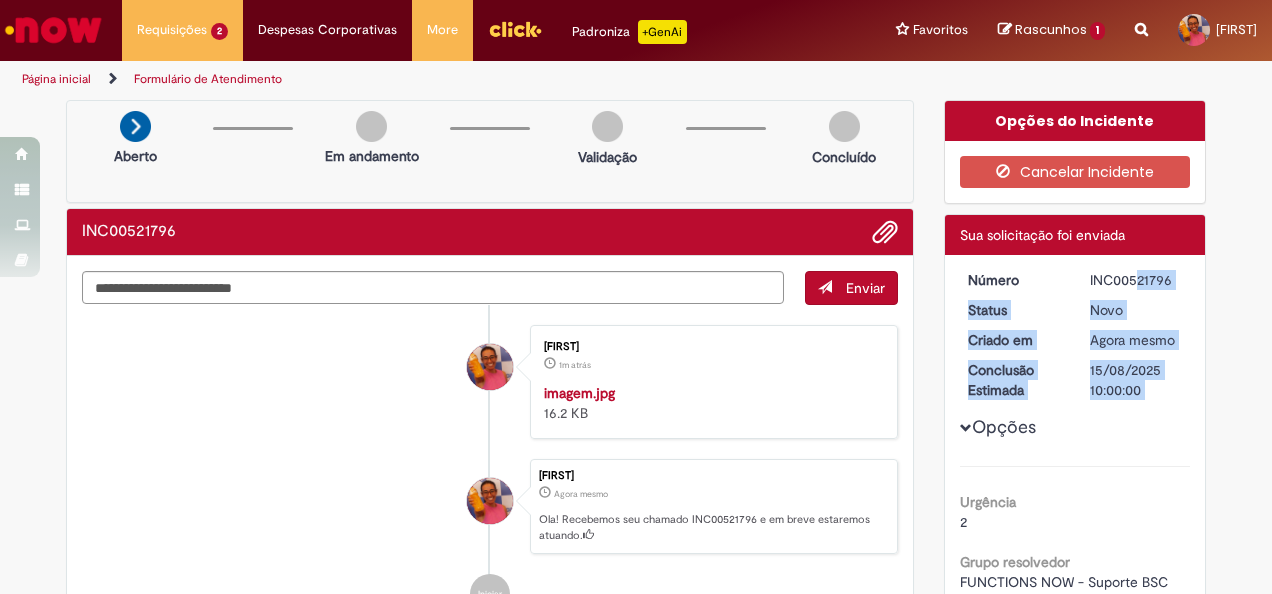 copy on "INC00521796" 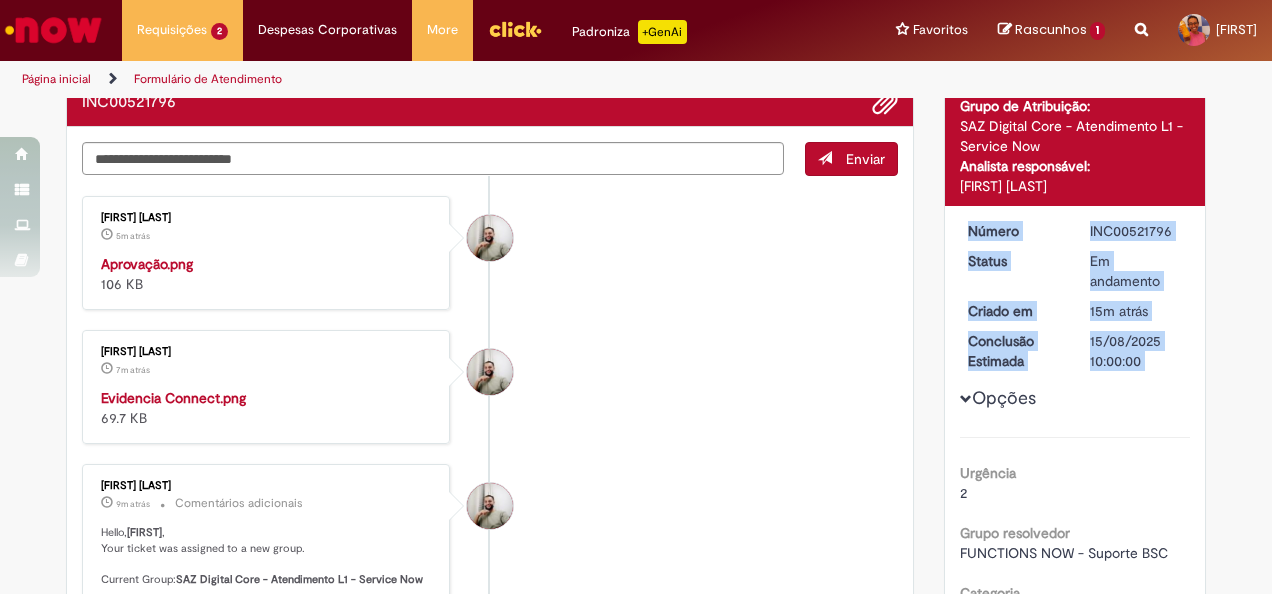 scroll, scrollTop: 200, scrollLeft: 0, axis: vertical 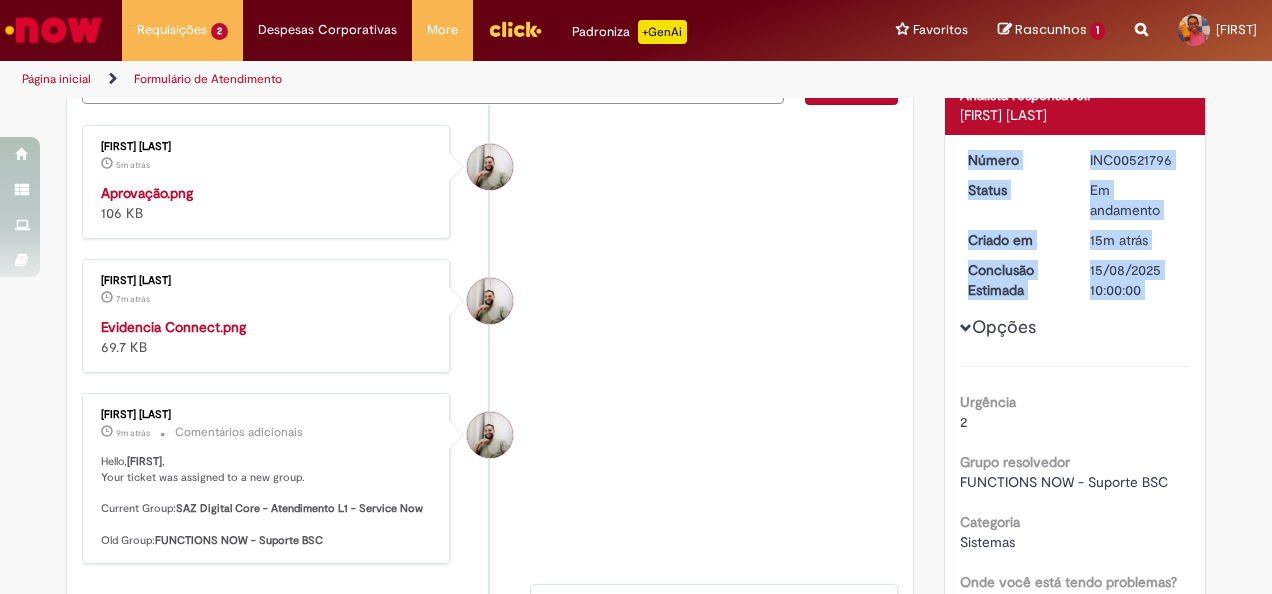 click at bounding box center [267, 183] 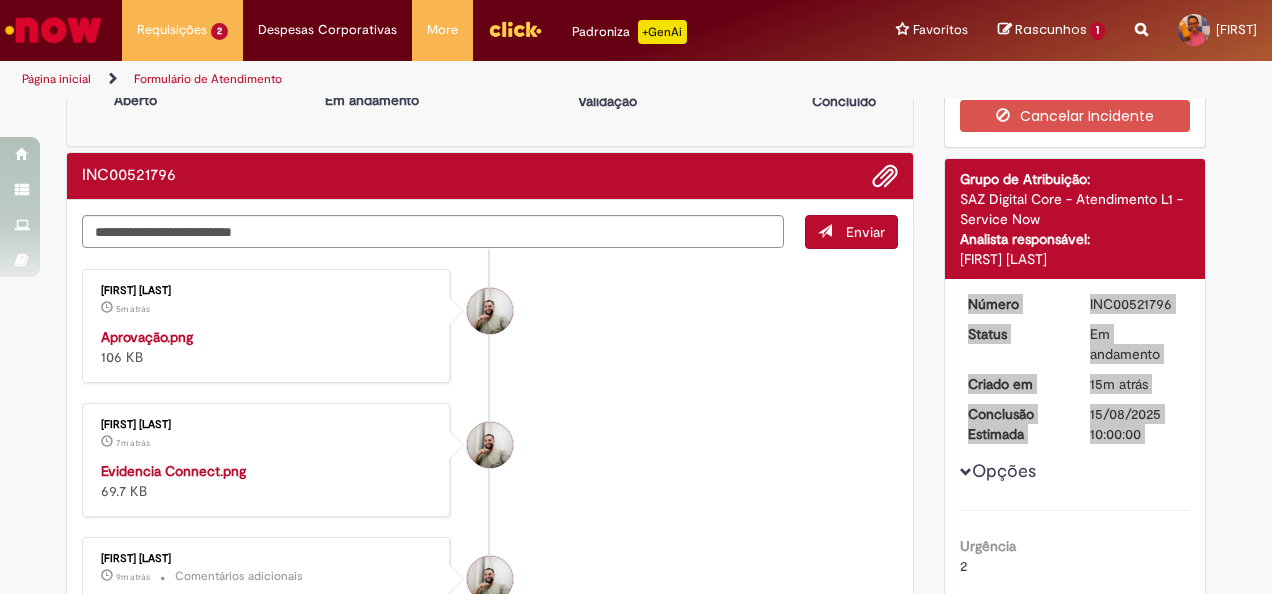 scroll, scrollTop: 0, scrollLeft: 0, axis: both 